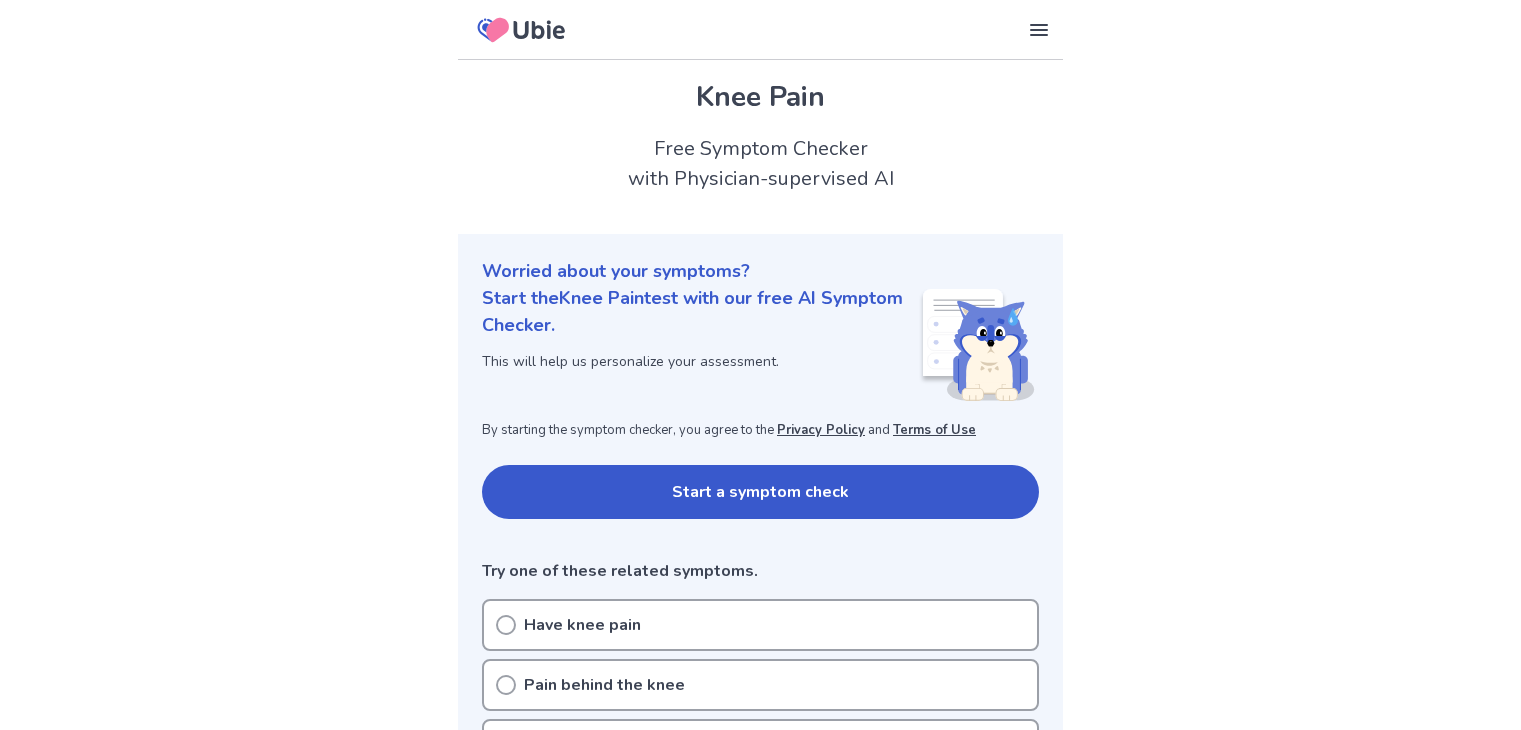 scroll, scrollTop: 0, scrollLeft: 0, axis: both 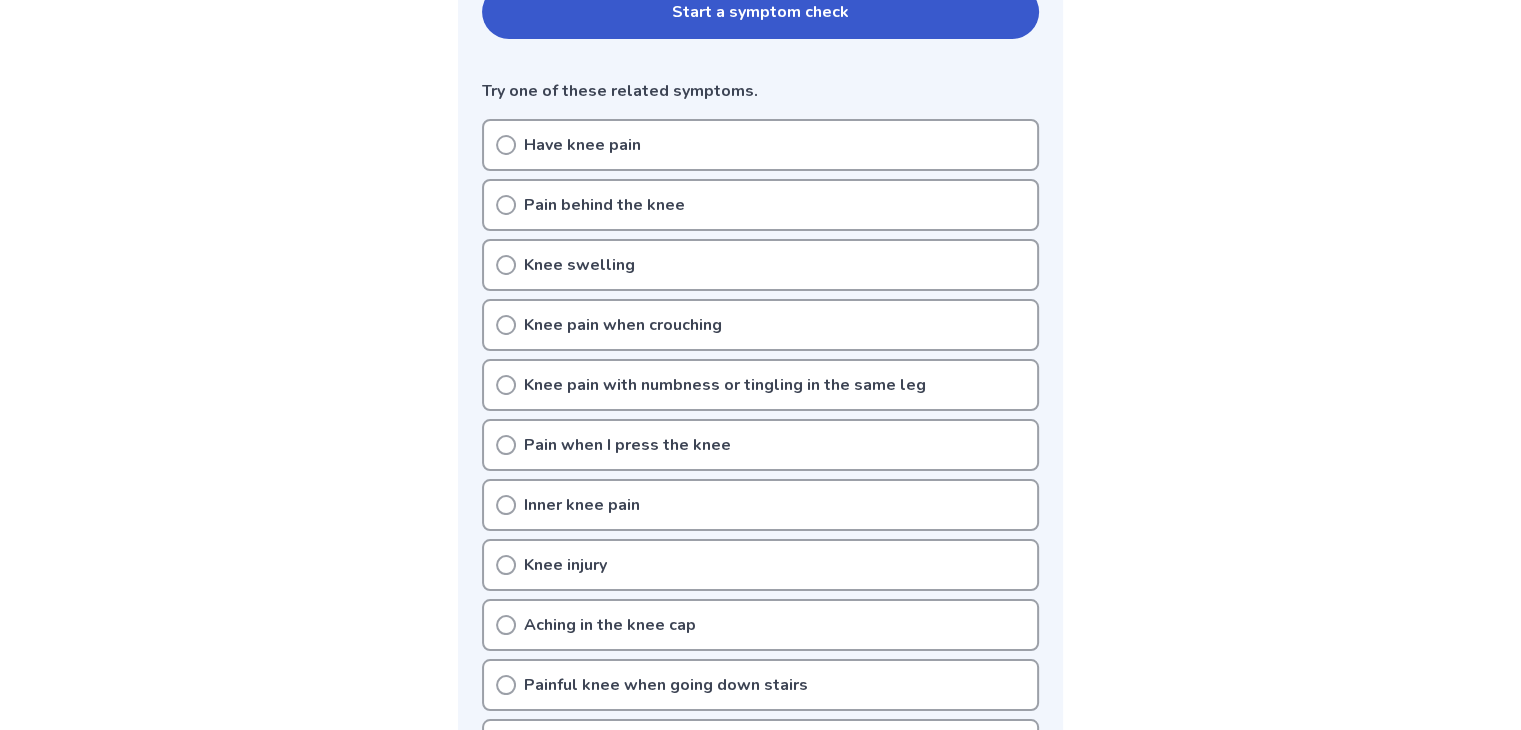 click 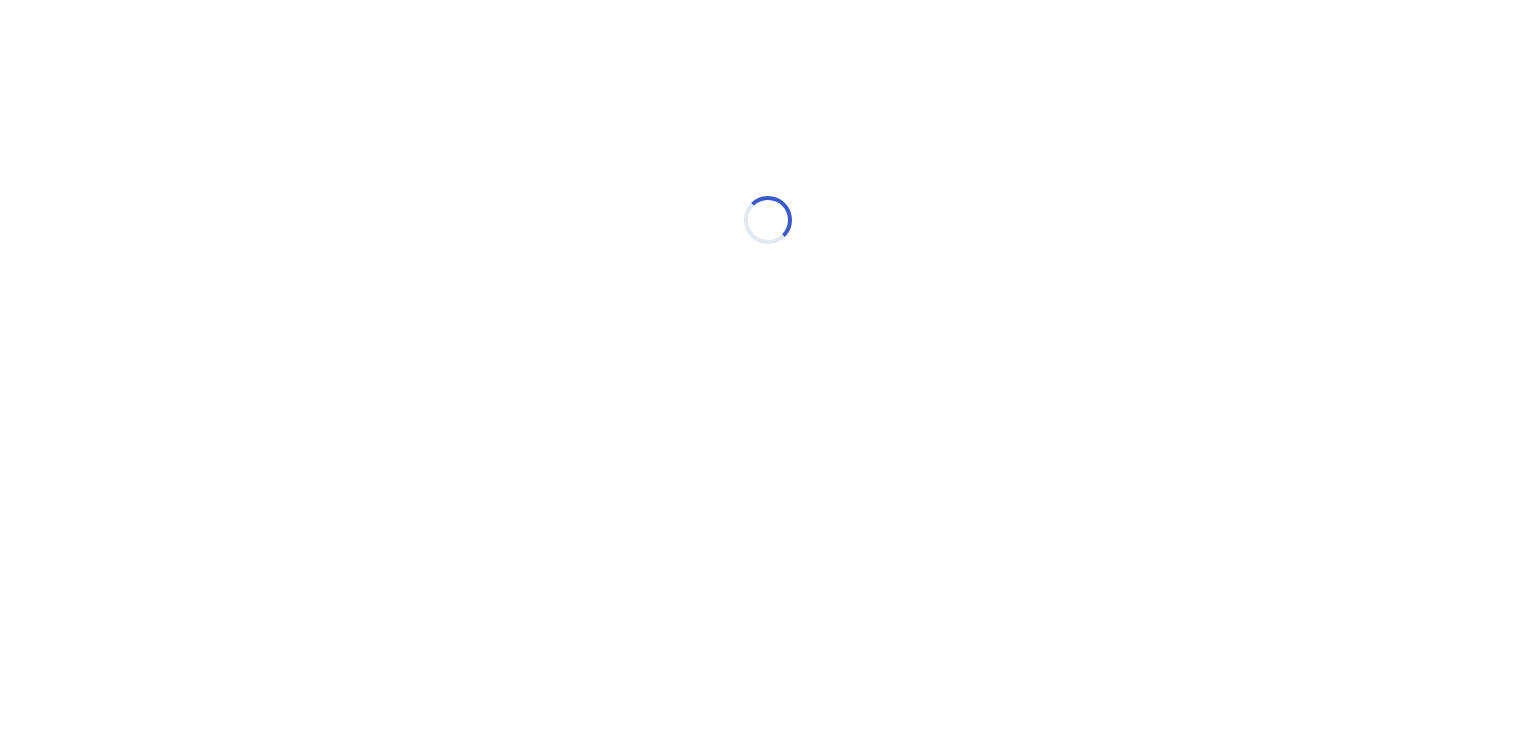 scroll, scrollTop: 0, scrollLeft: 0, axis: both 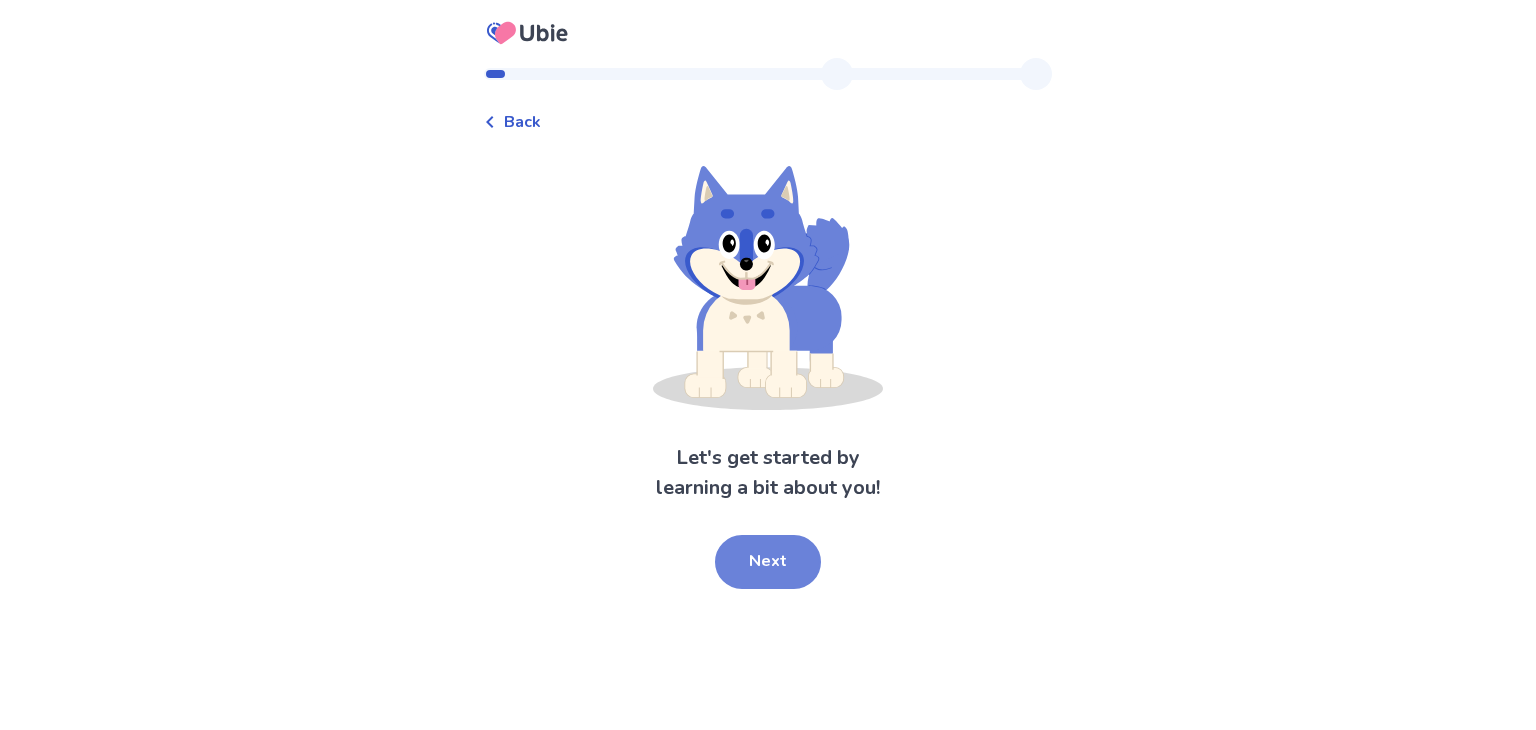 click on "Next" at bounding box center (768, 562) 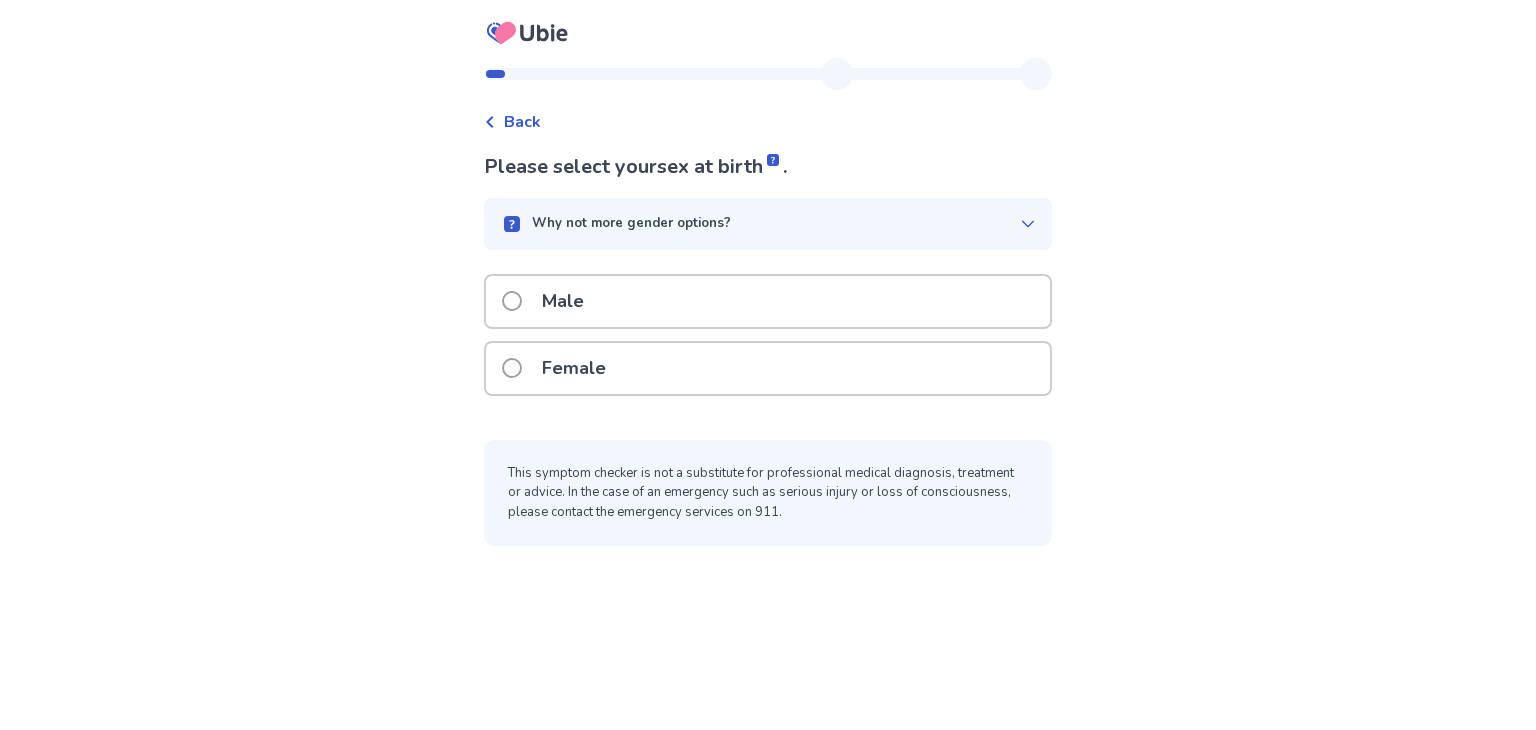 click on "Female" at bounding box center (560, 368) 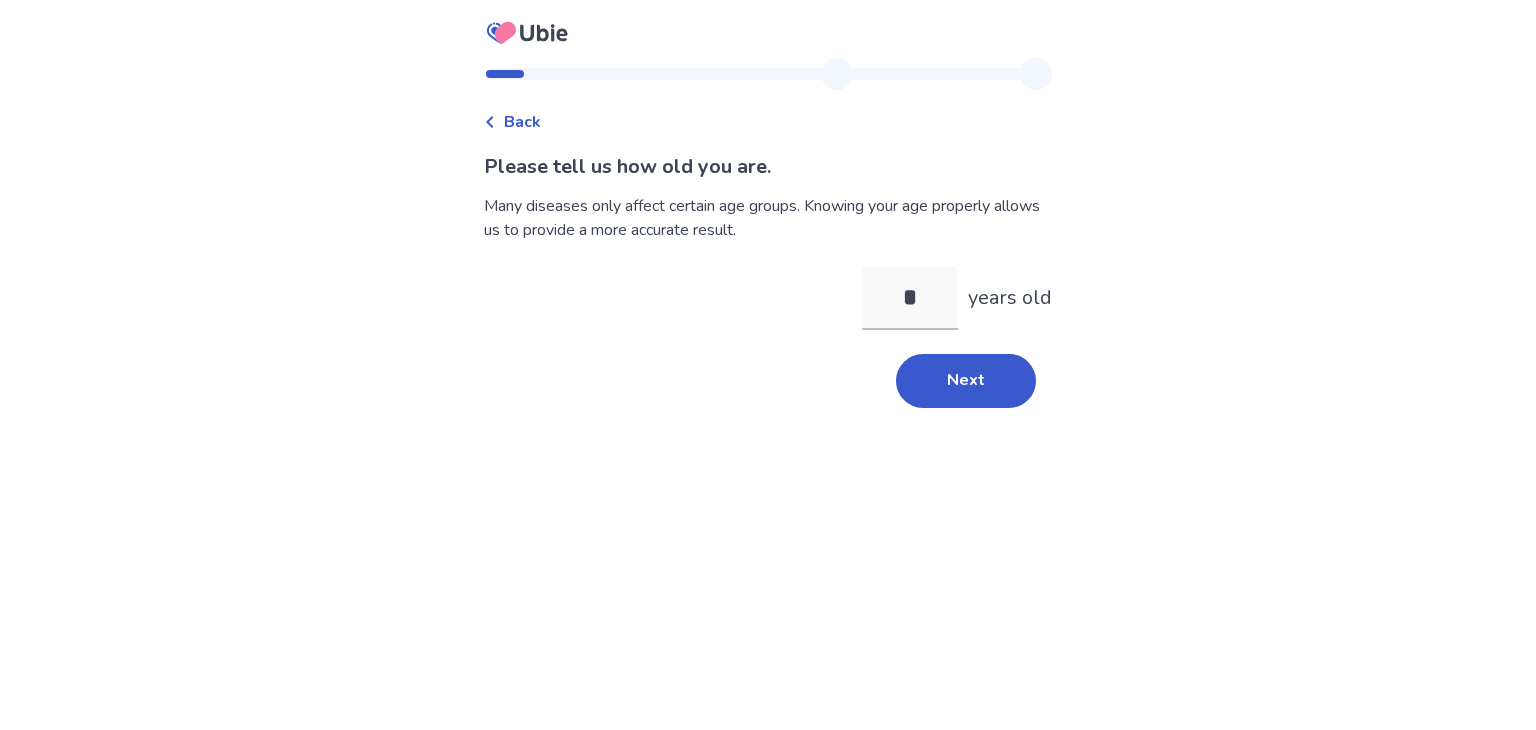 type on "**" 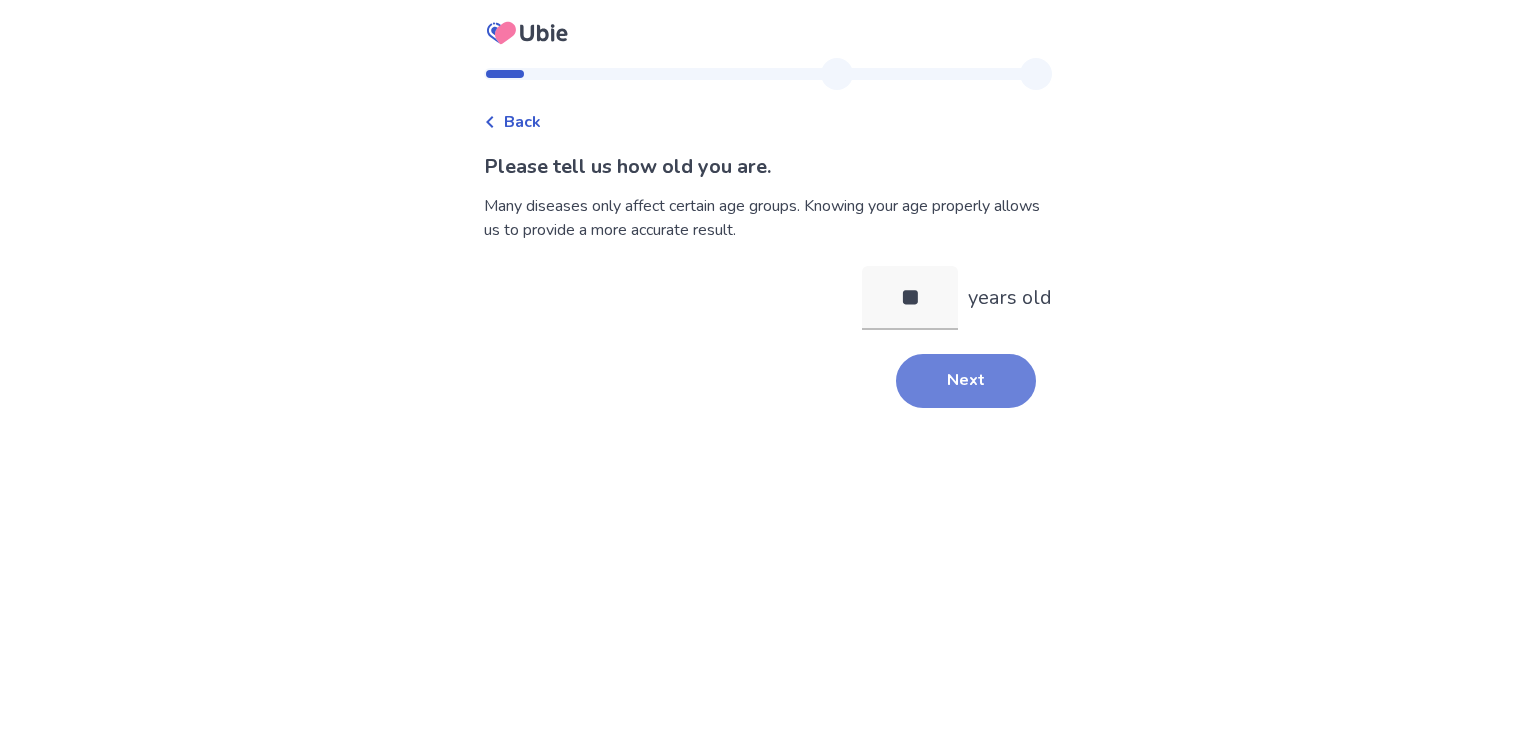 click on "Next" at bounding box center (966, 381) 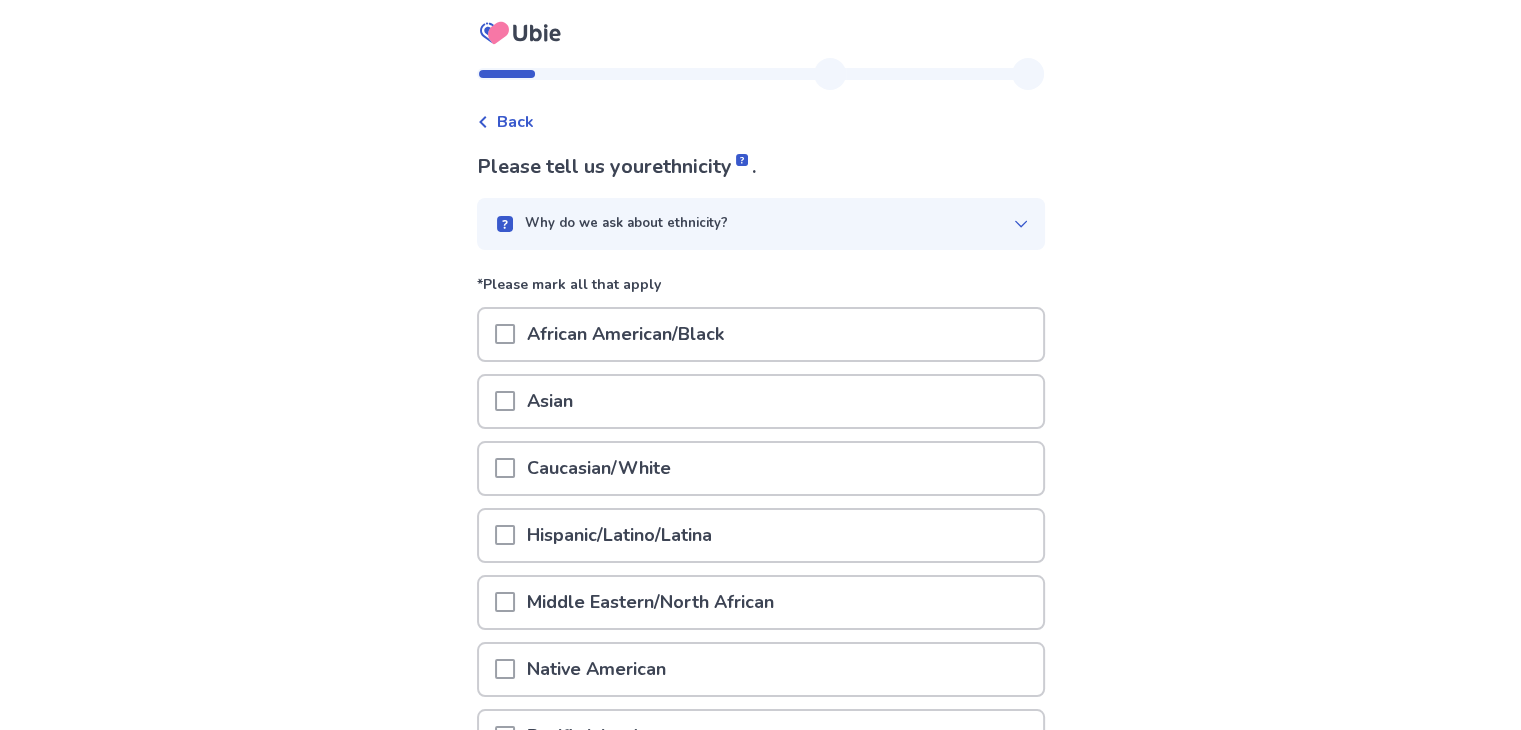 click at bounding box center [505, 468] 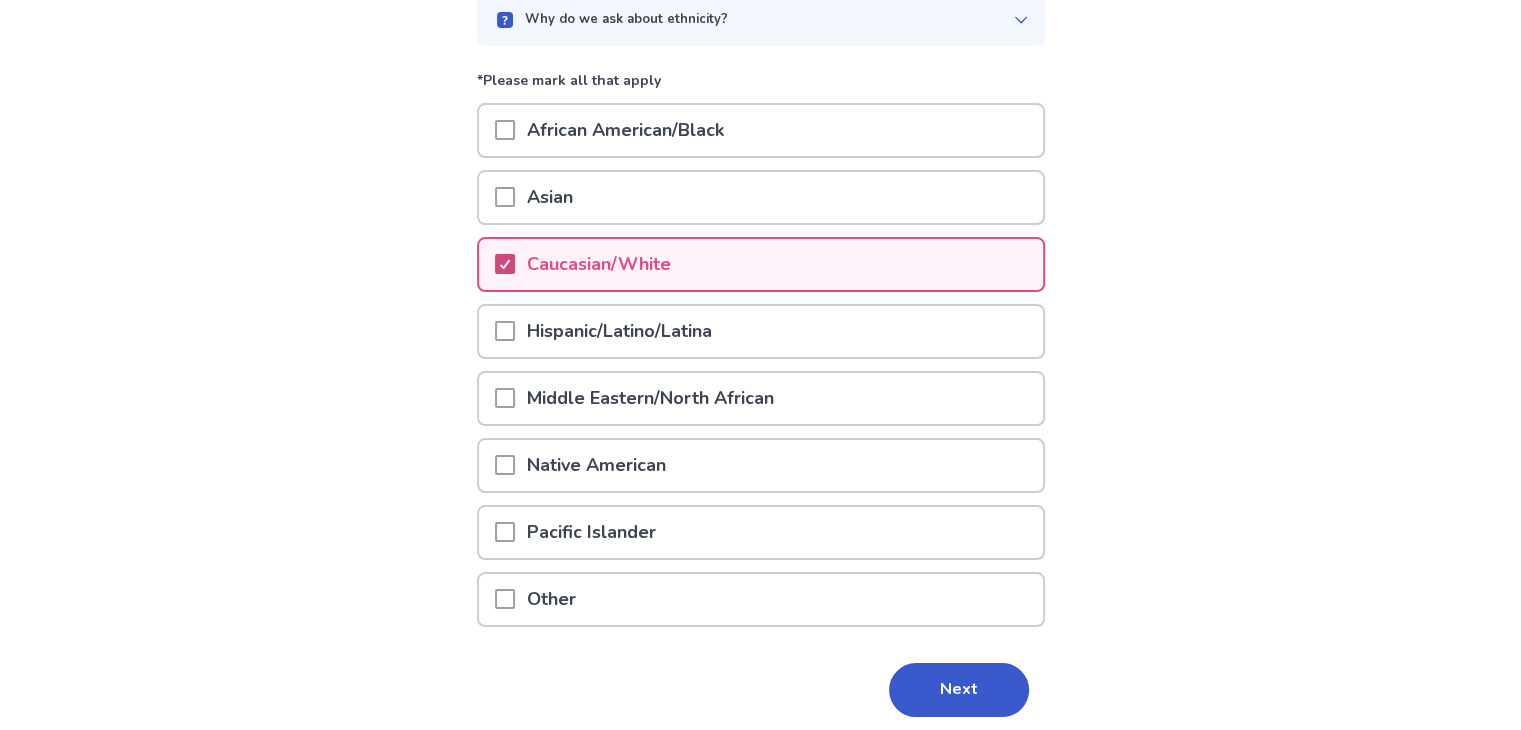 scroll, scrollTop: 272, scrollLeft: 0, axis: vertical 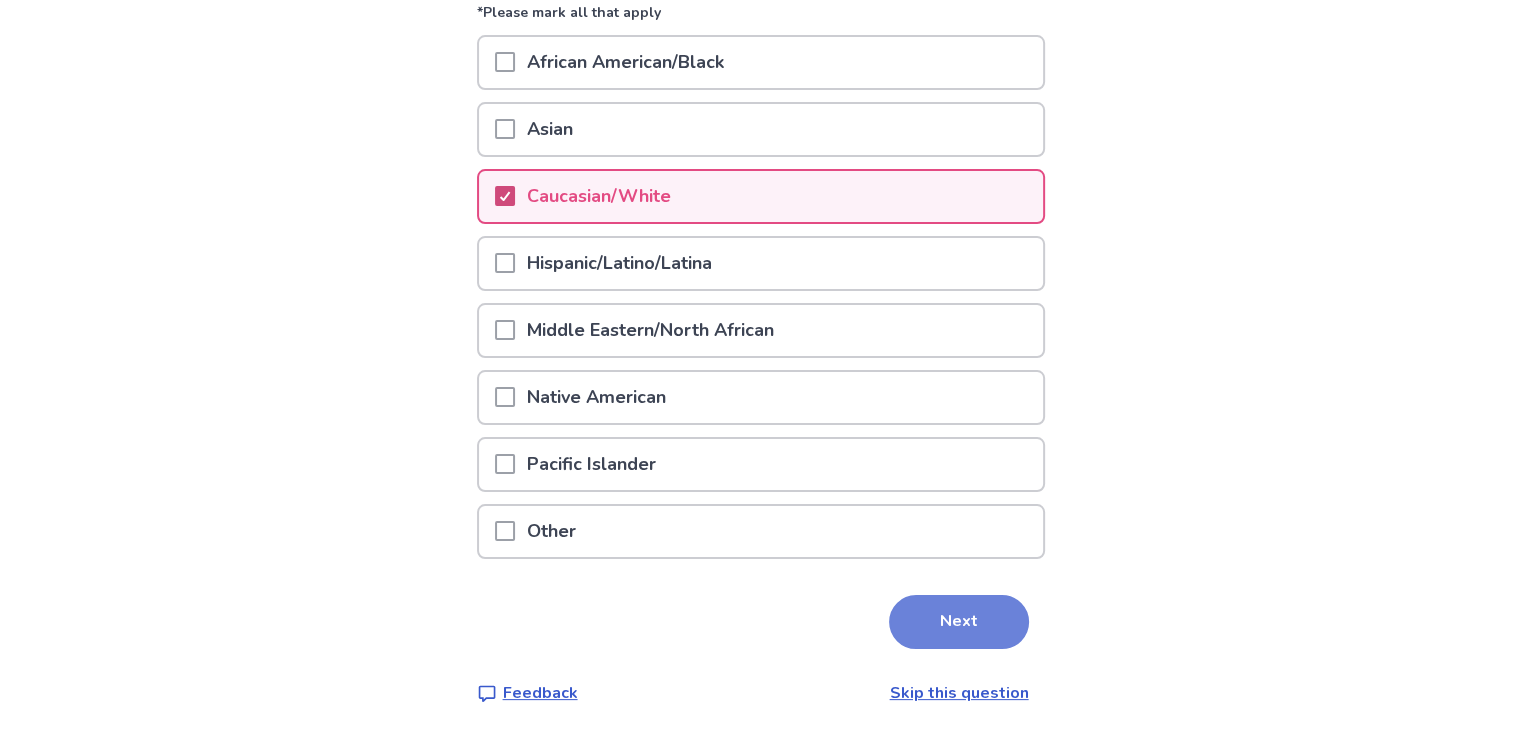 click on "Next" at bounding box center (959, 622) 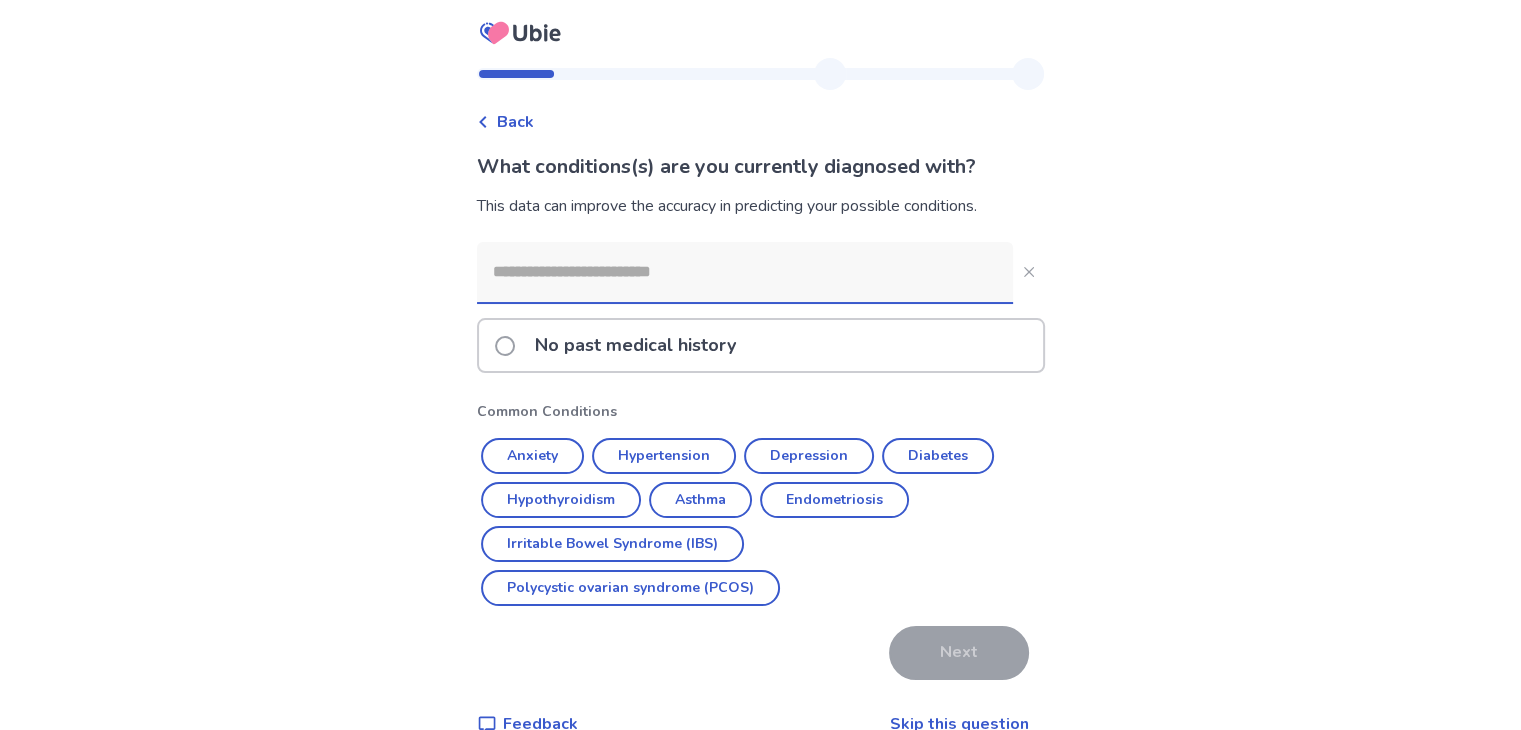 click at bounding box center [745, 272] 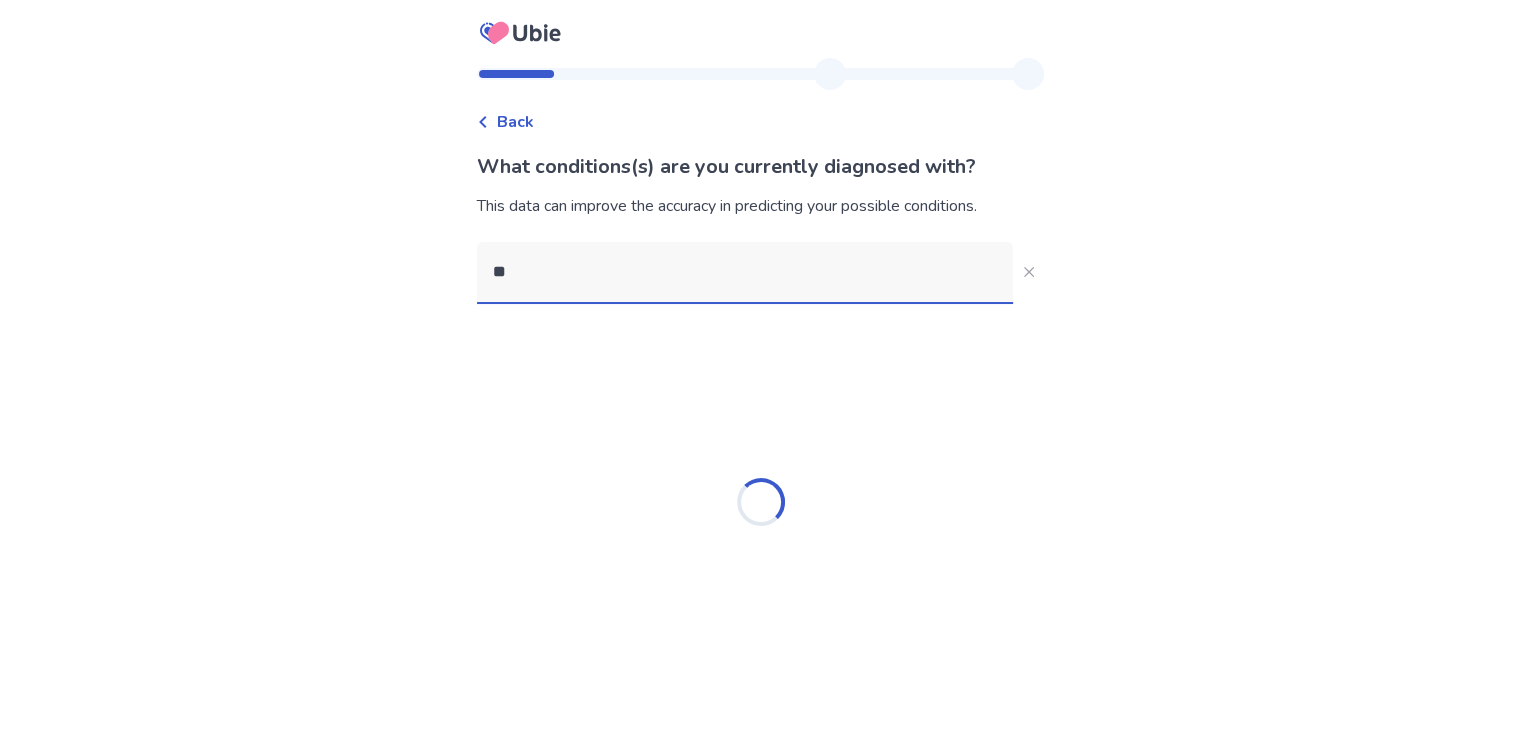 type on "*" 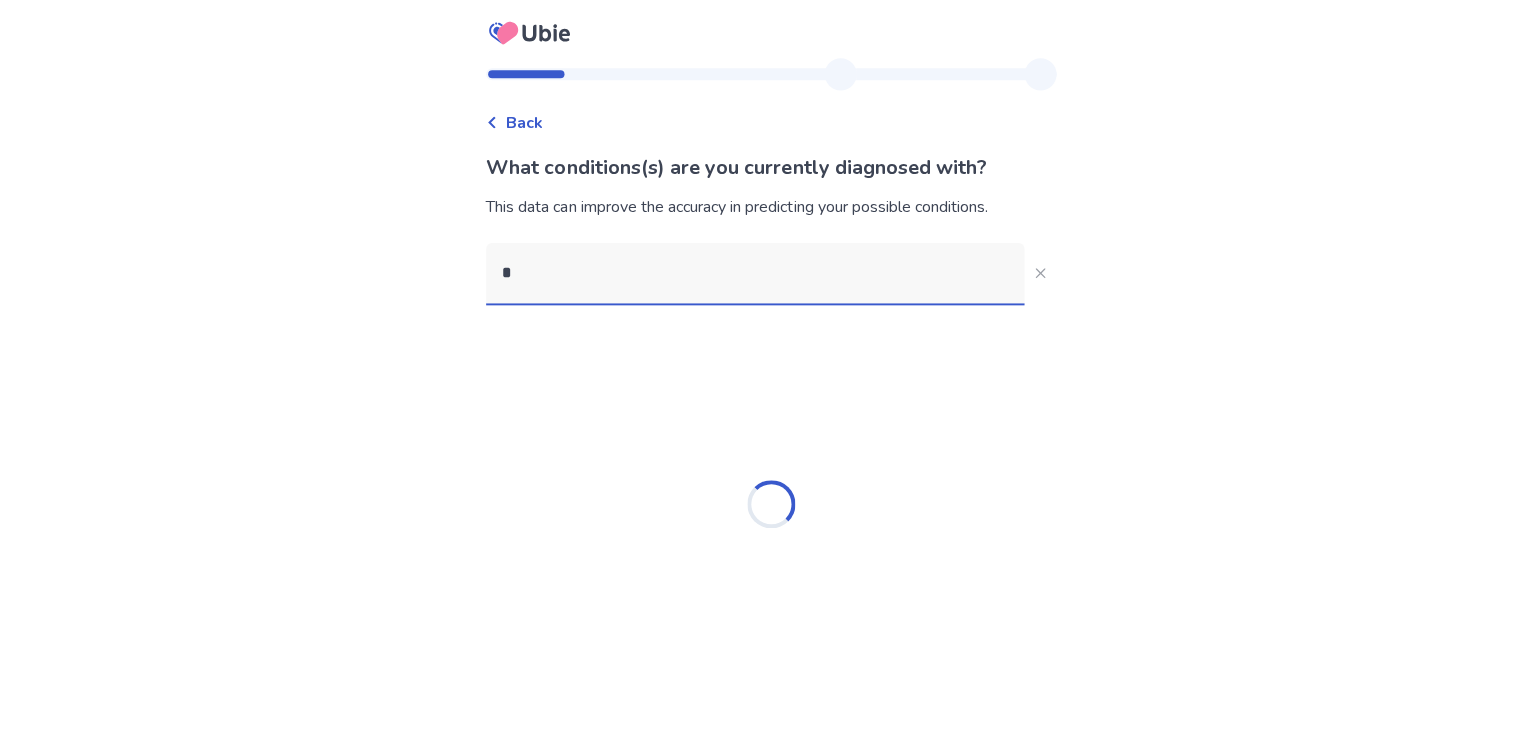 type 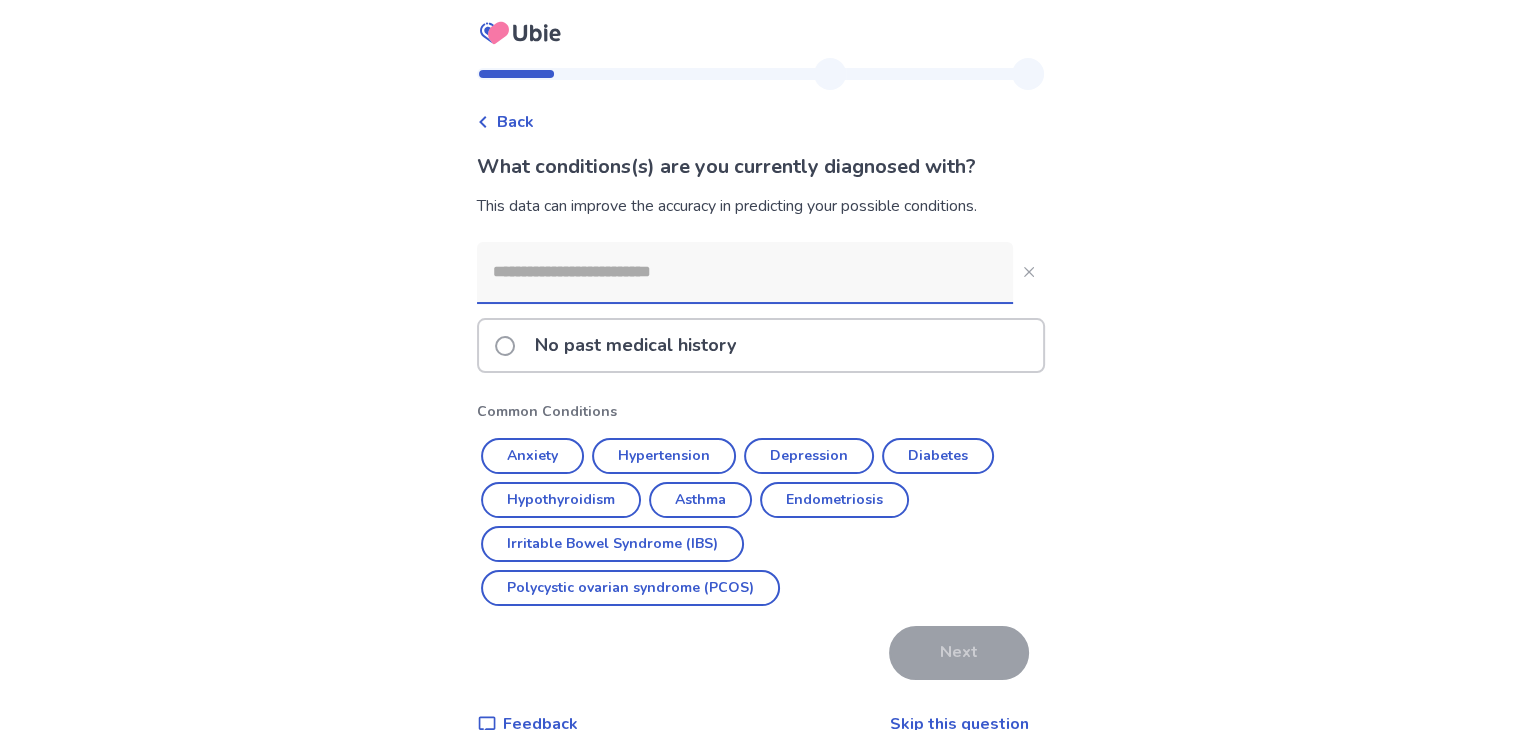 scroll, scrollTop: 37, scrollLeft: 0, axis: vertical 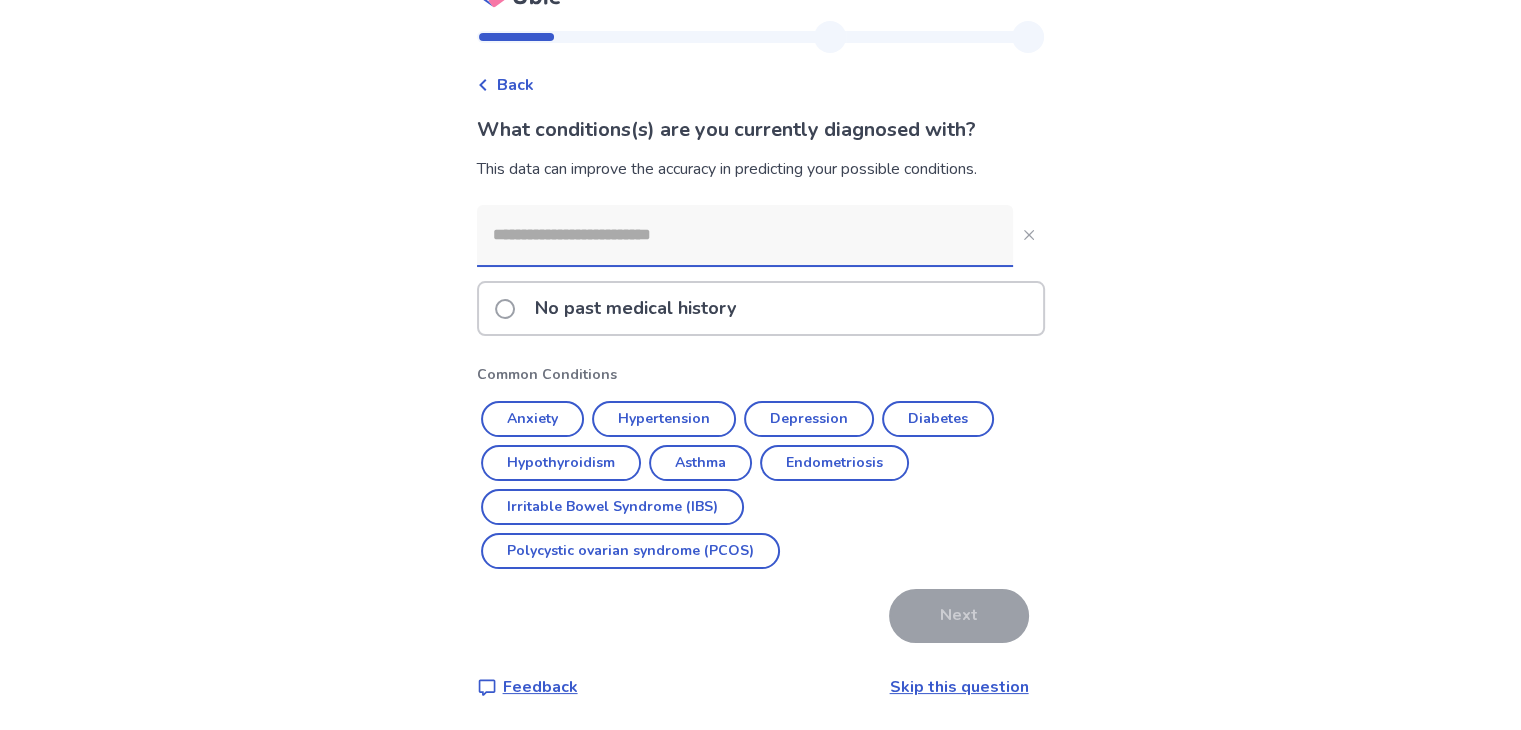 click at bounding box center [505, 309] 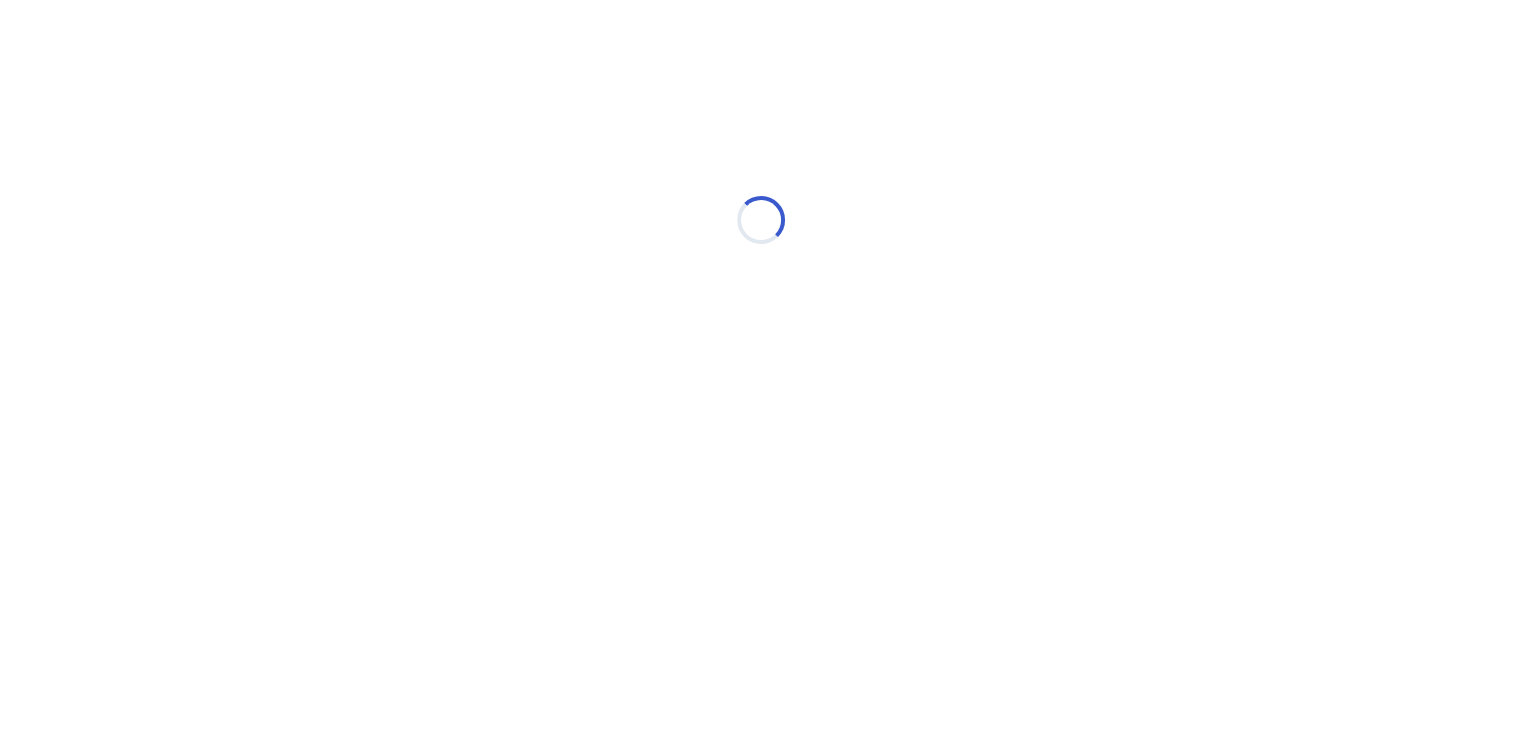 scroll, scrollTop: 0, scrollLeft: 0, axis: both 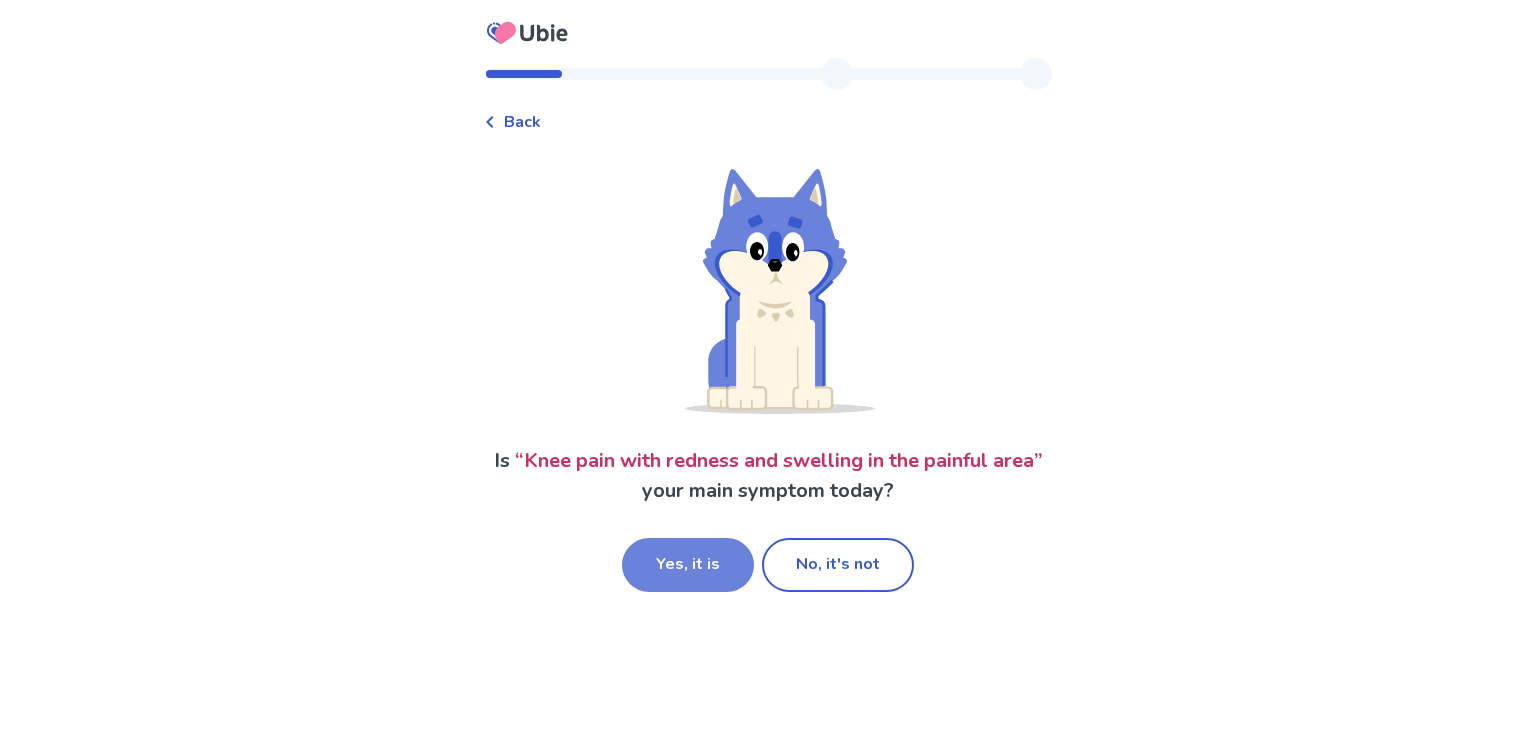click on "Yes, it is" at bounding box center [688, 565] 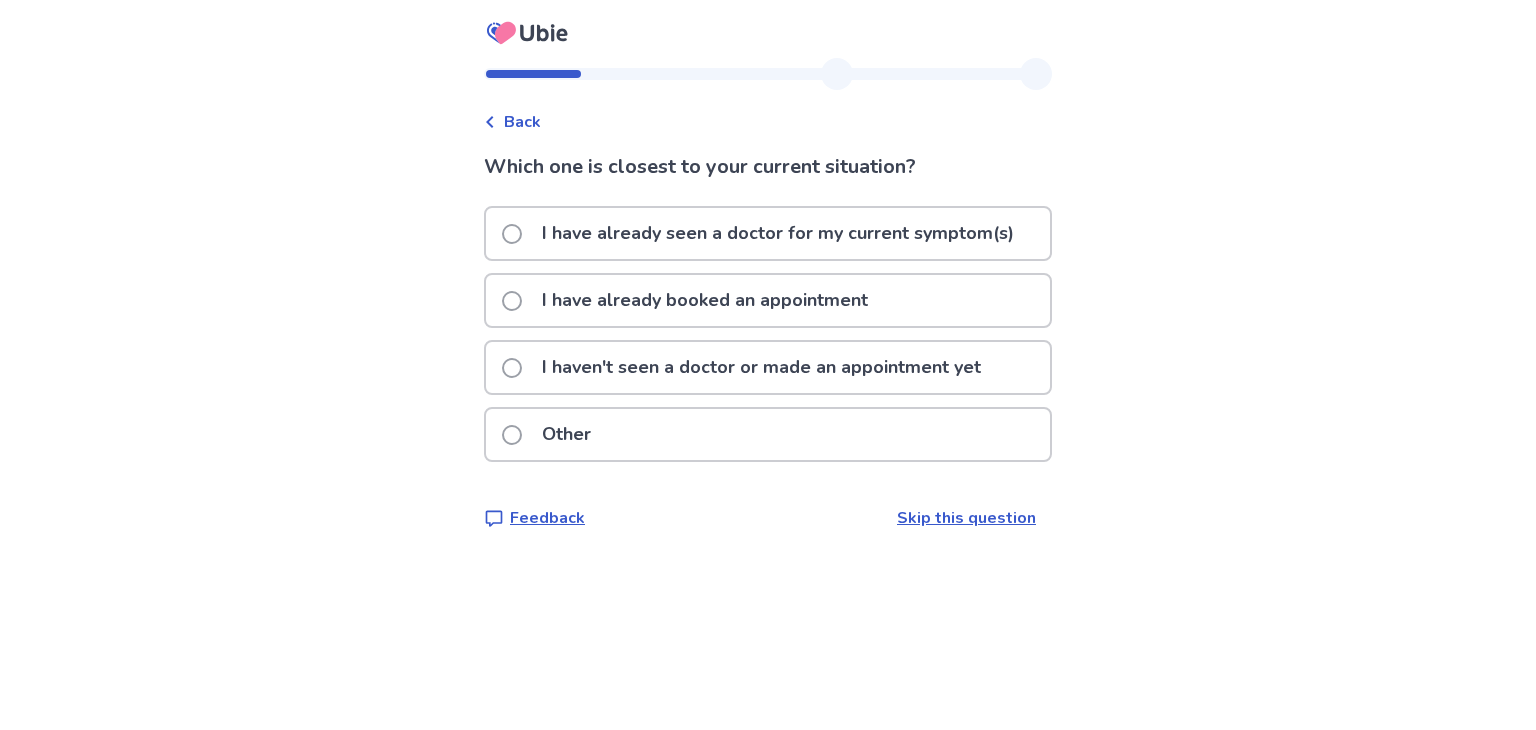 click at bounding box center [512, 368] 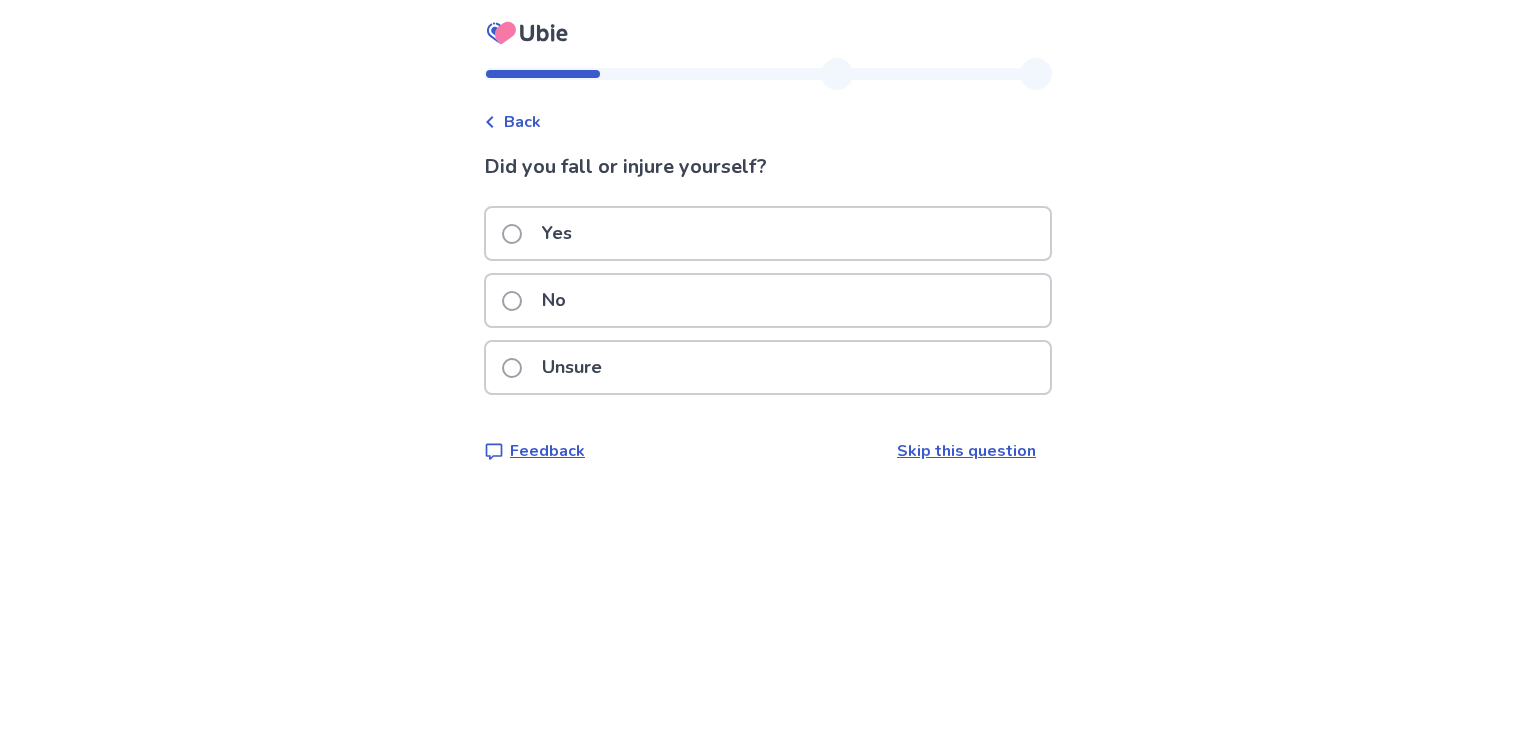 click on "No" at bounding box center [540, 300] 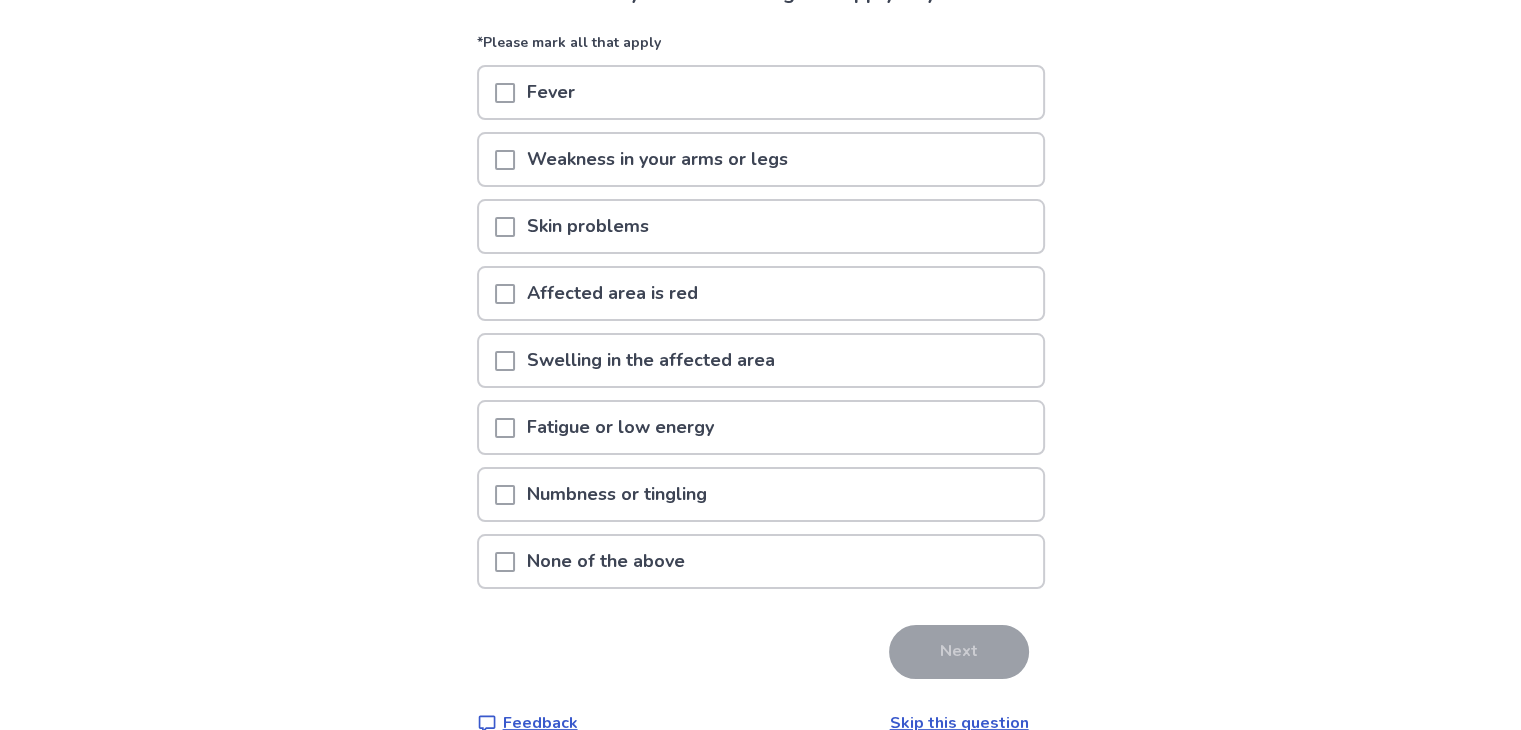 scroll, scrollTop: 177, scrollLeft: 0, axis: vertical 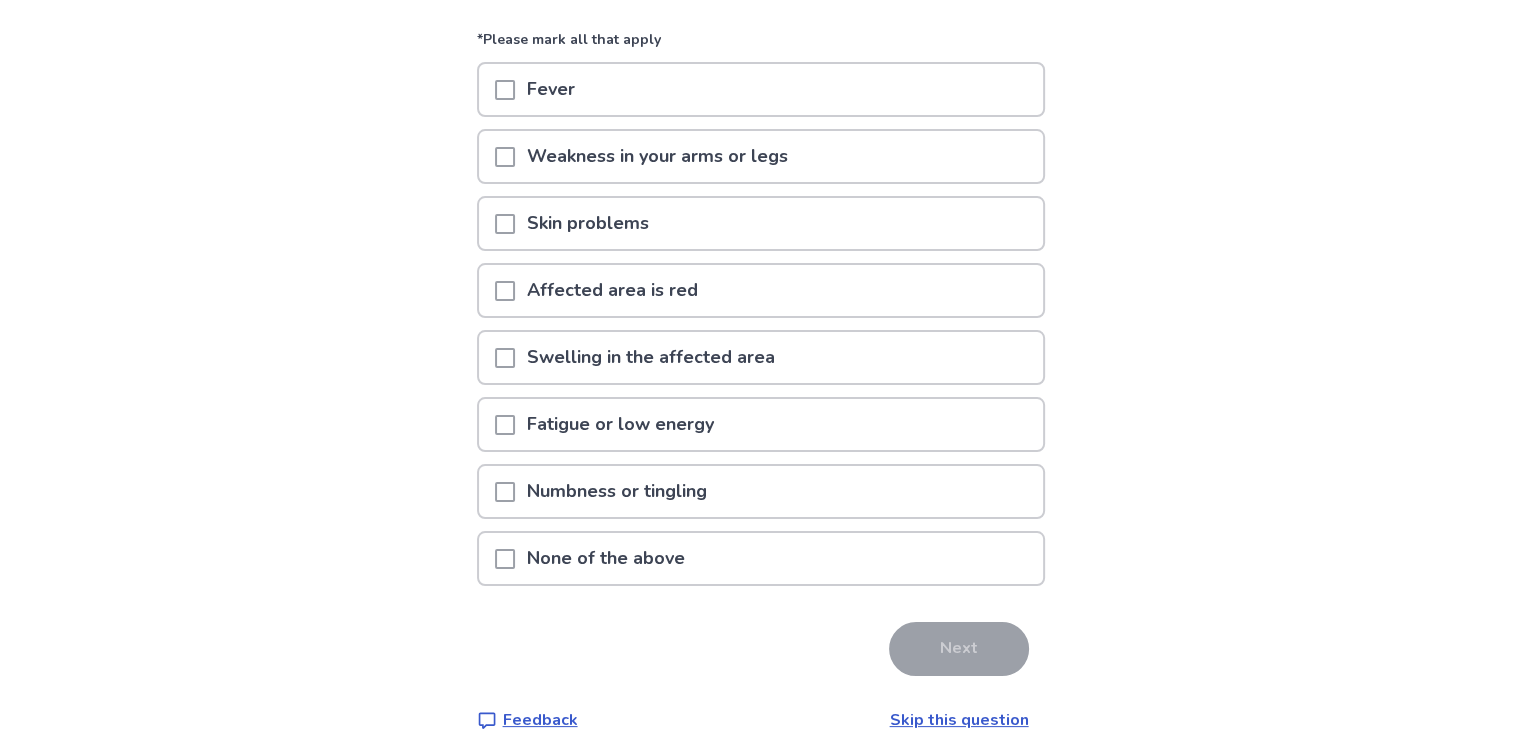 click at bounding box center (505, 358) 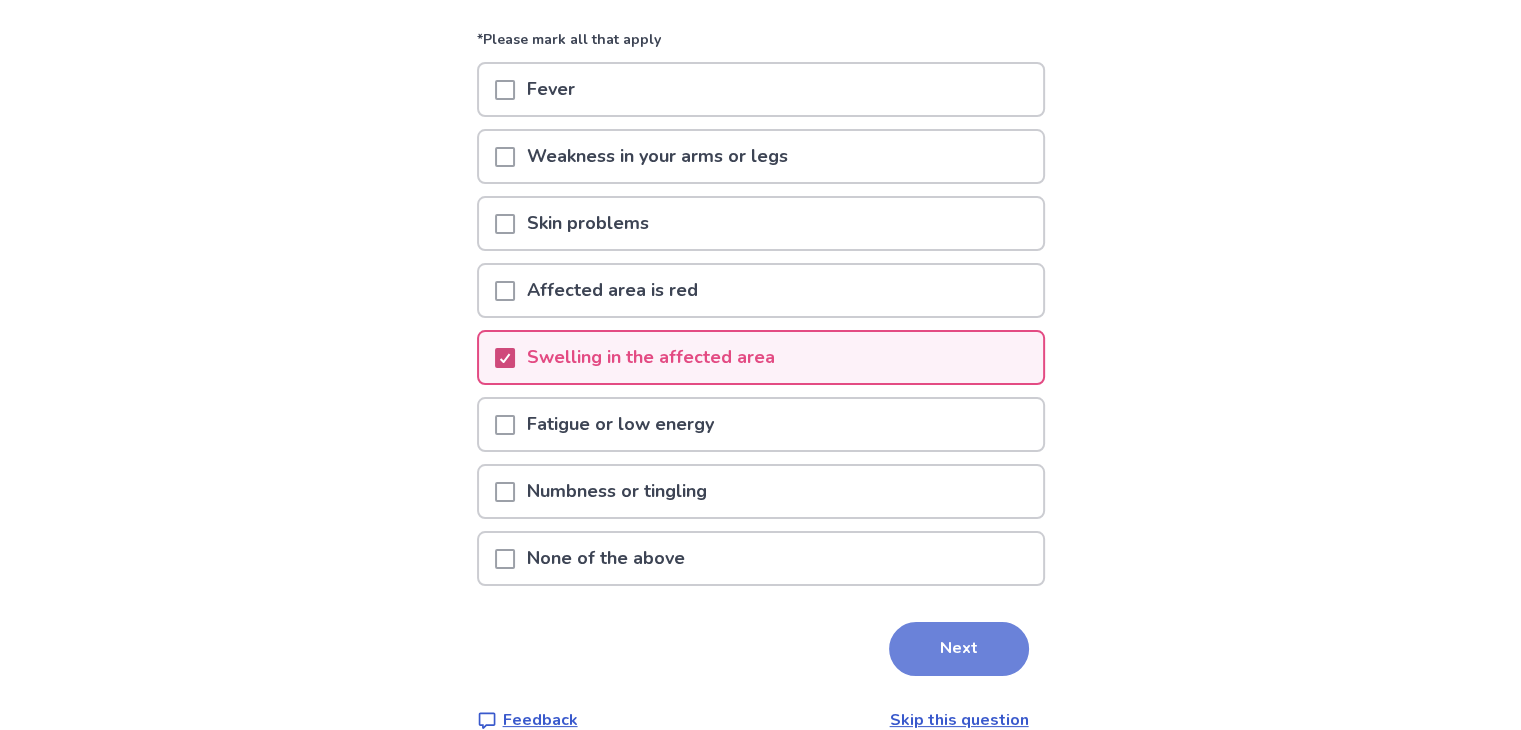 click on "Next" at bounding box center [959, 649] 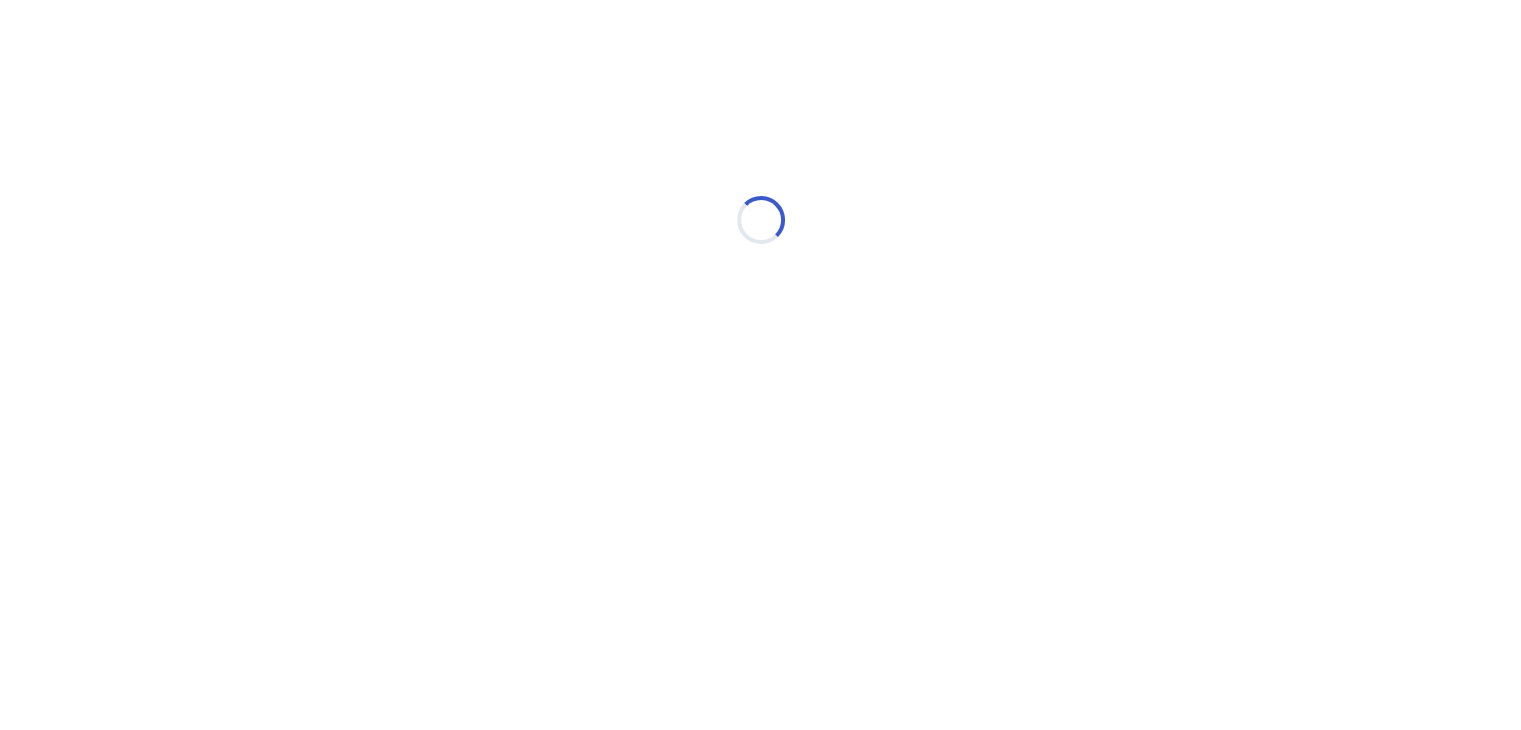 scroll, scrollTop: 0, scrollLeft: 0, axis: both 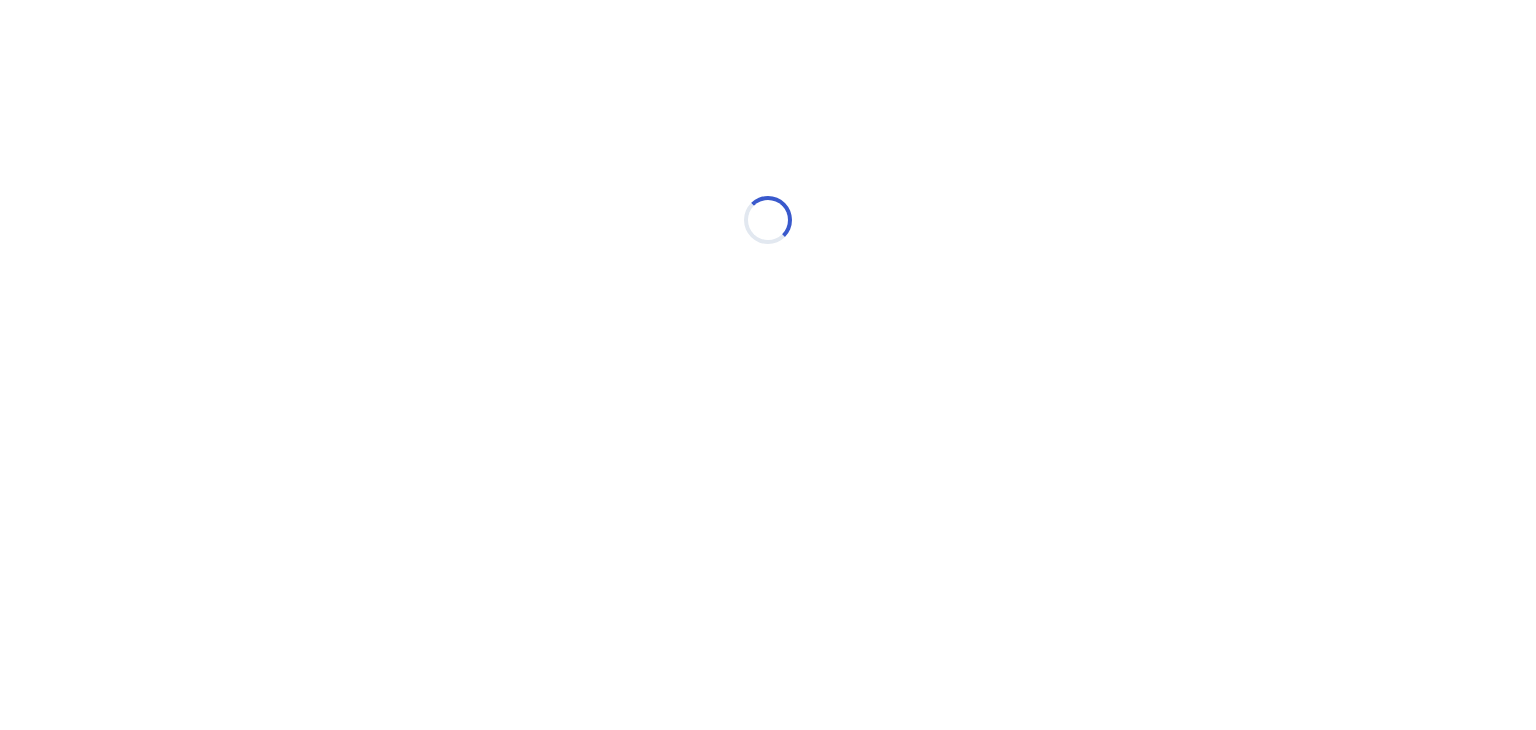 select on "*" 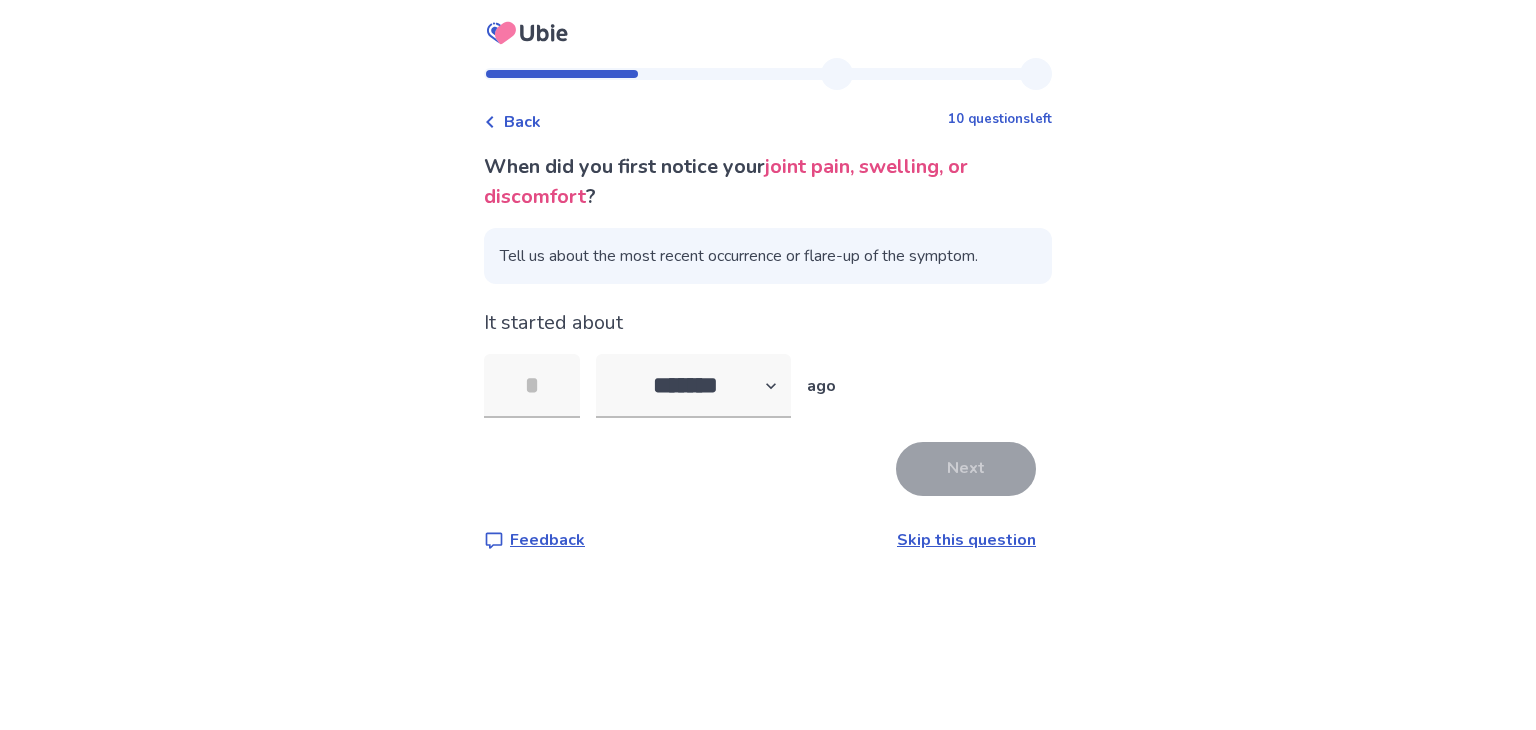 type on "*" 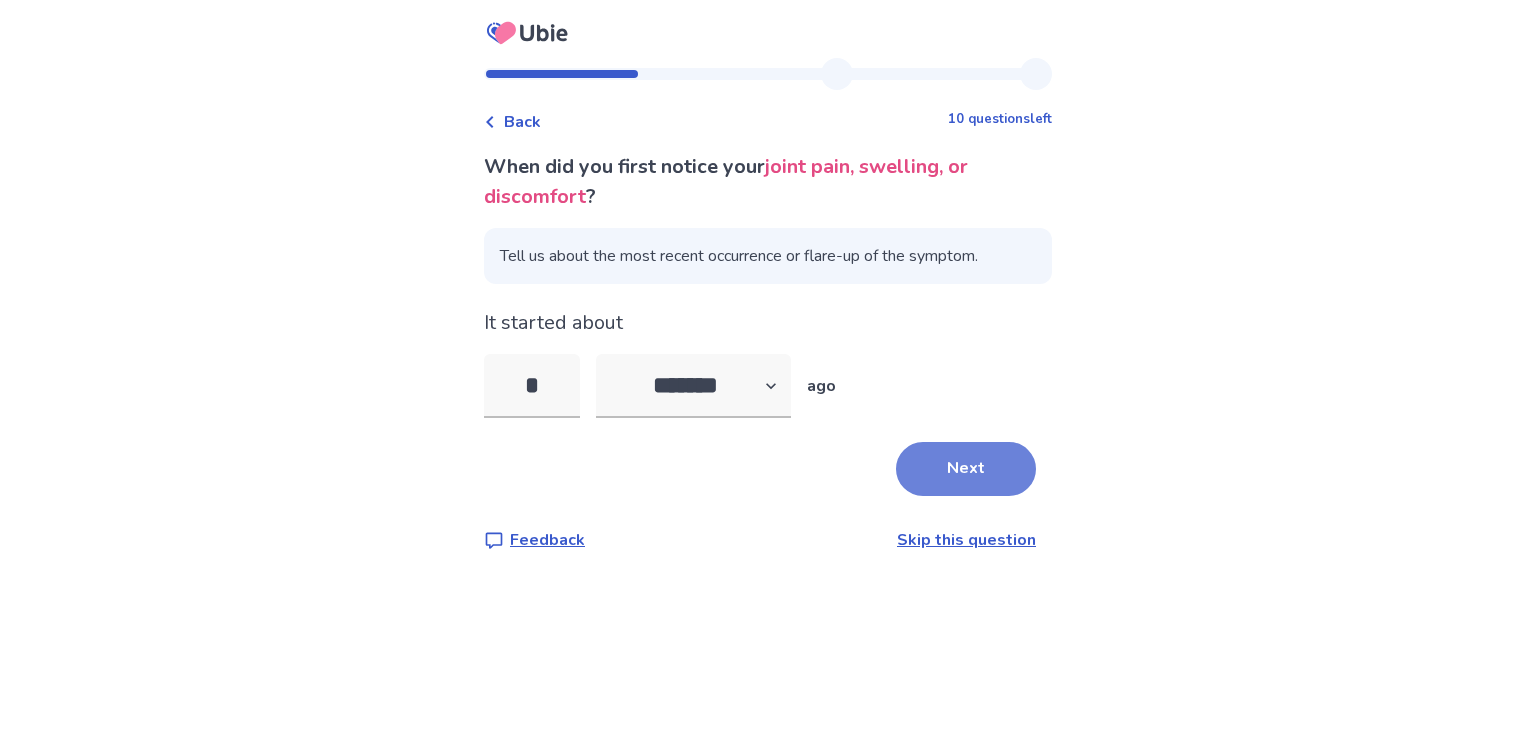 click on "Next" at bounding box center [966, 469] 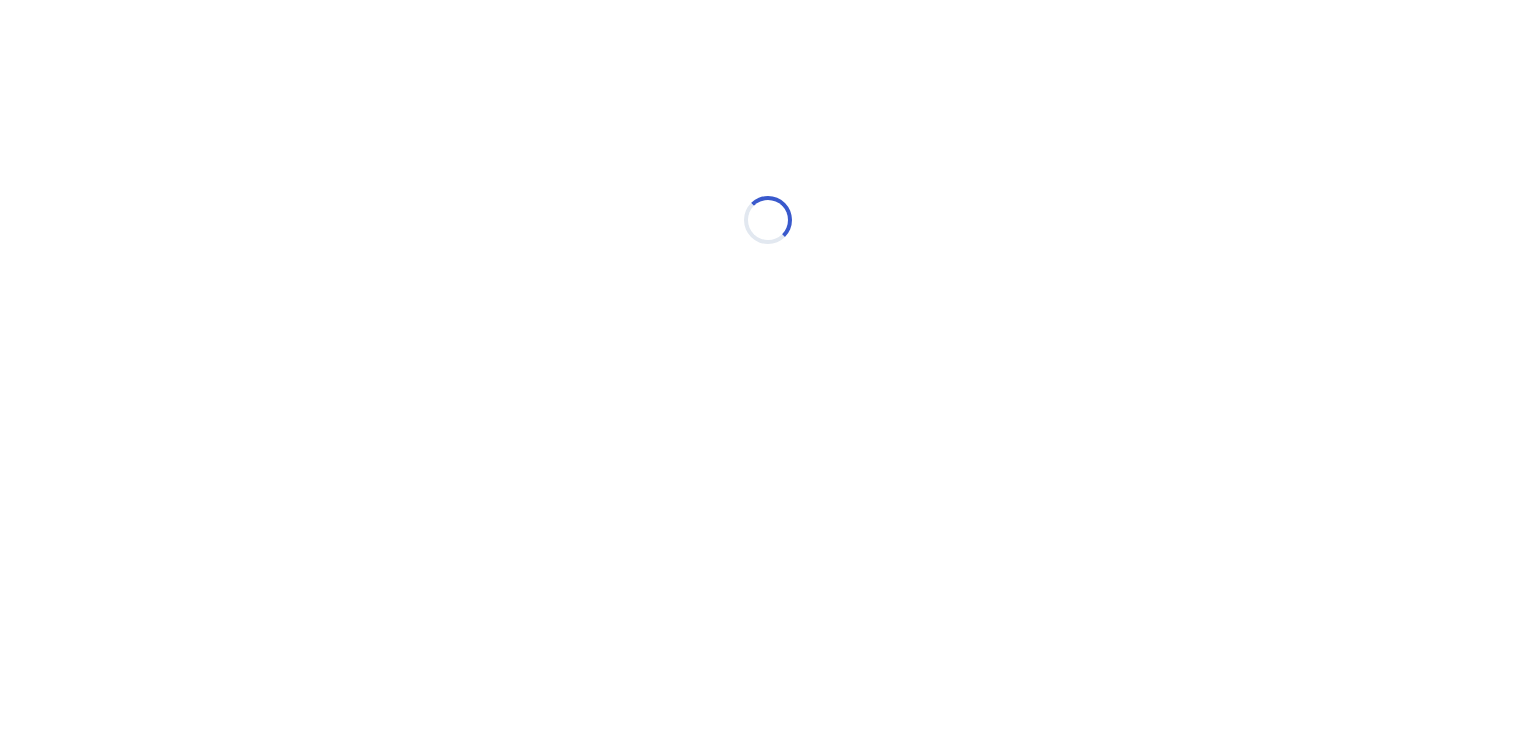 select on "*" 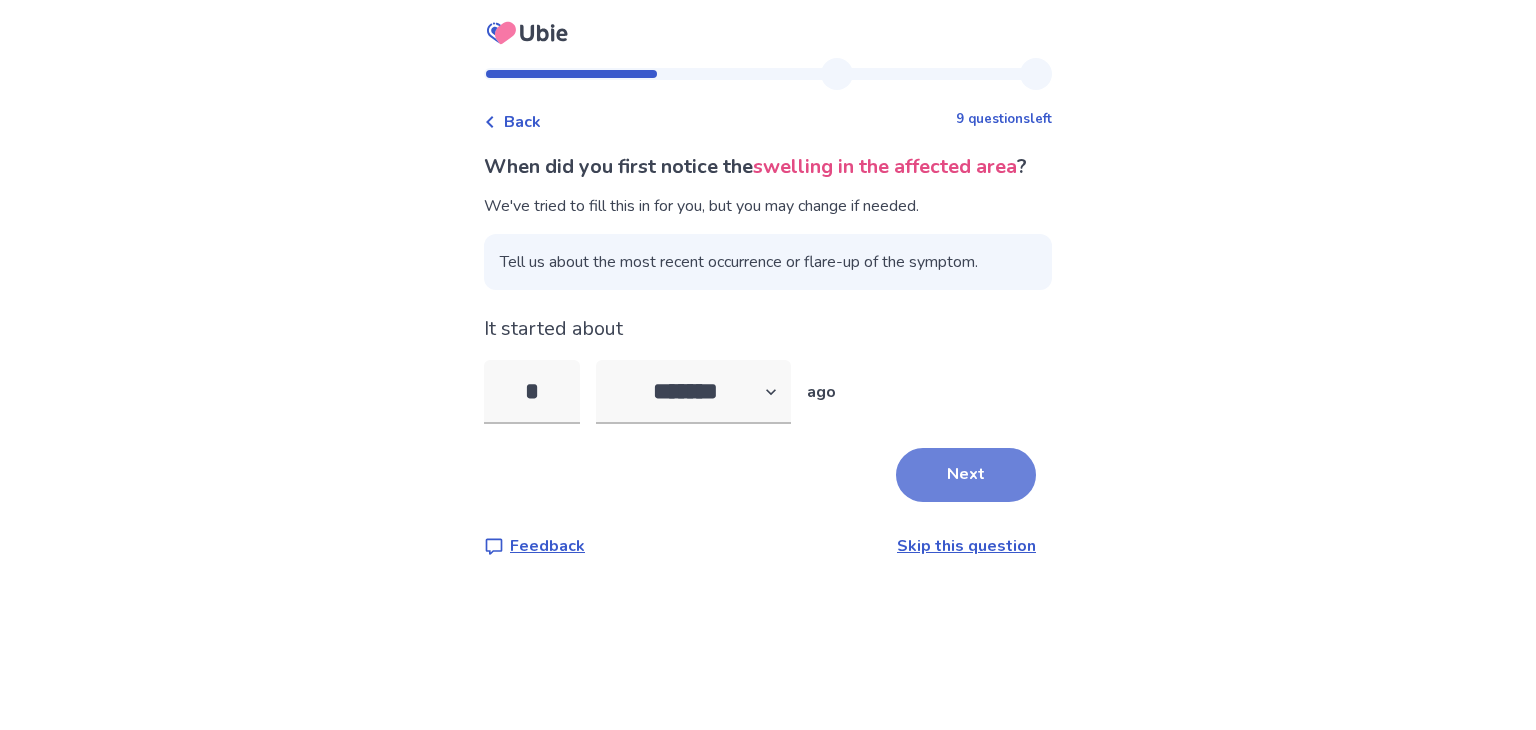 click on "Next" at bounding box center [966, 475] 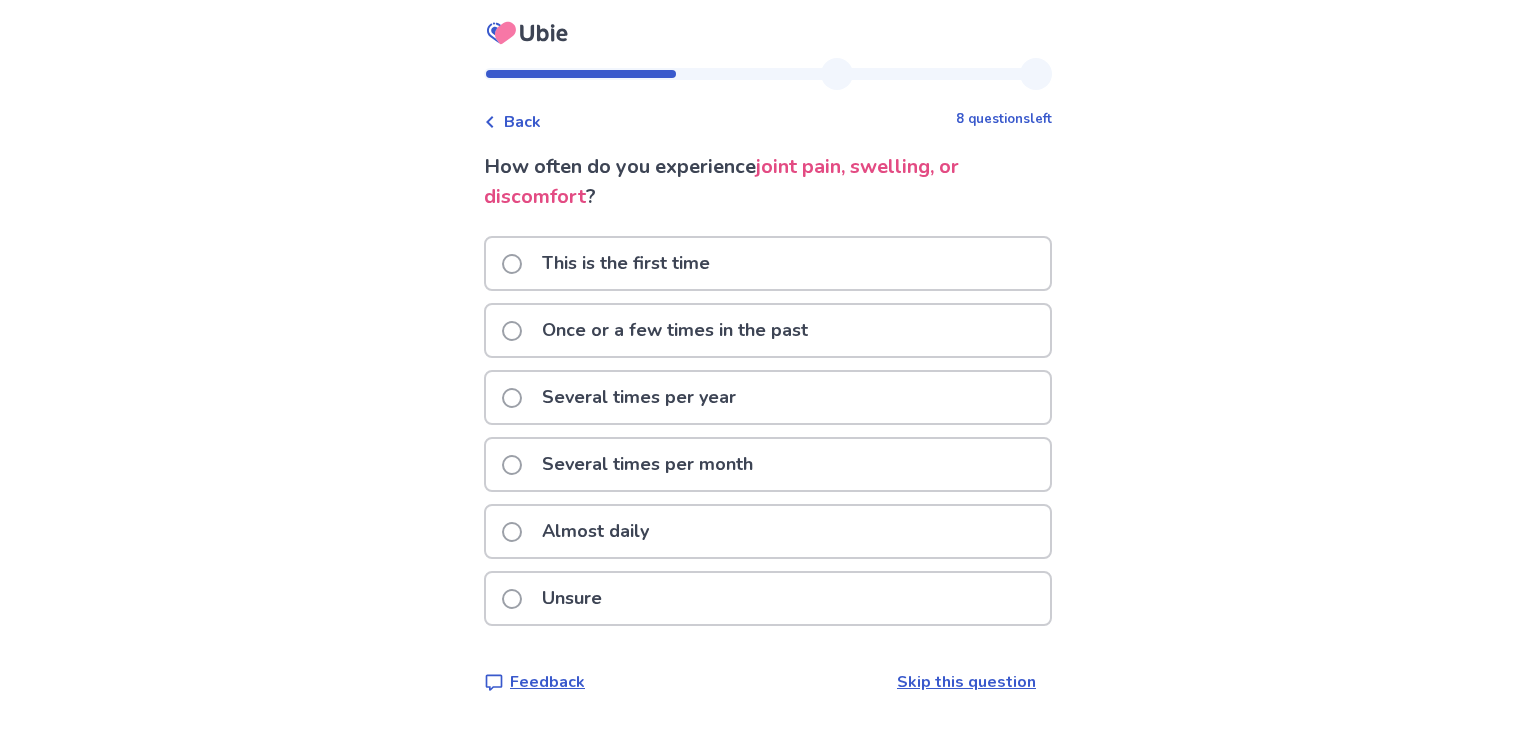 click at bounding box center (512, 331) 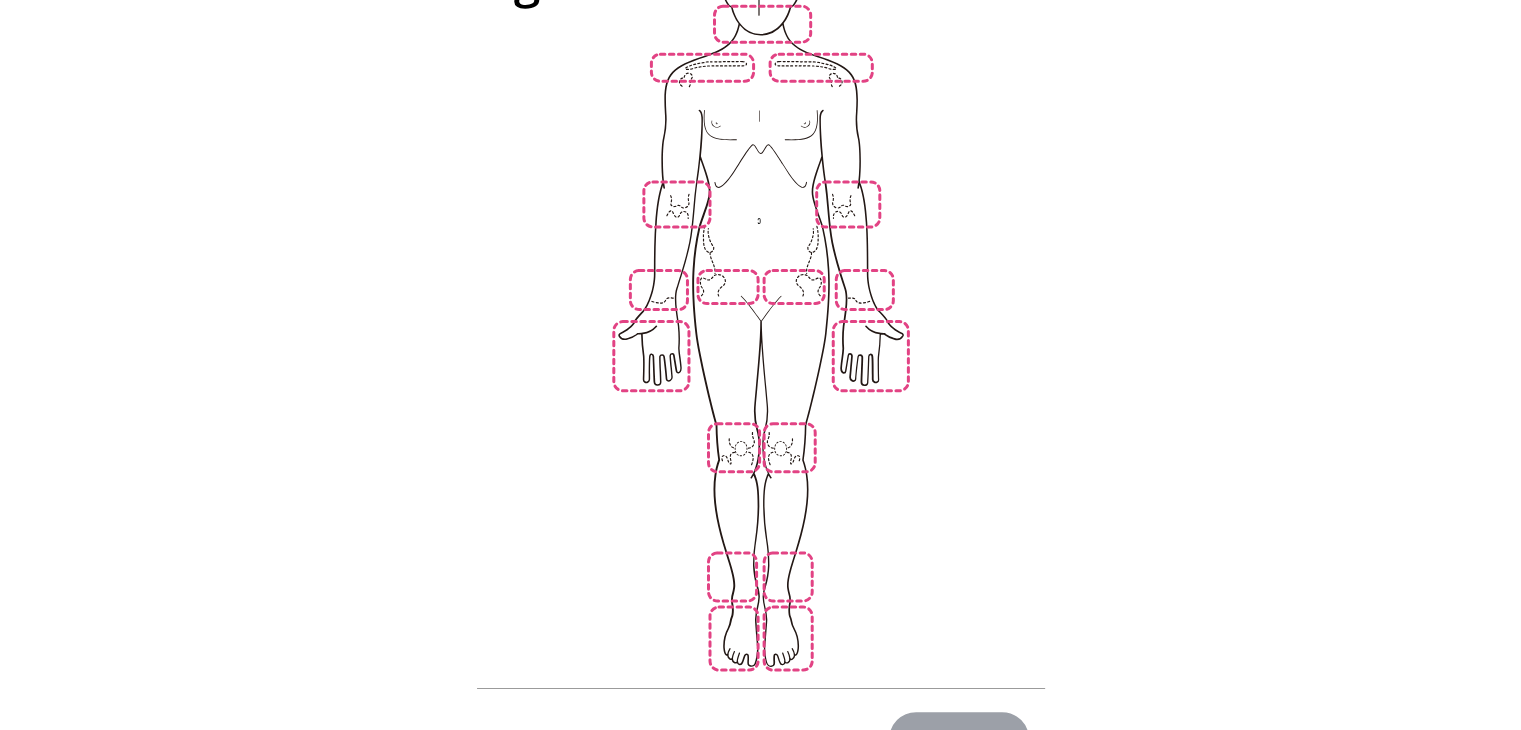 scroll, scrollTop: 288, scrollLeft: 0, axis: vertical 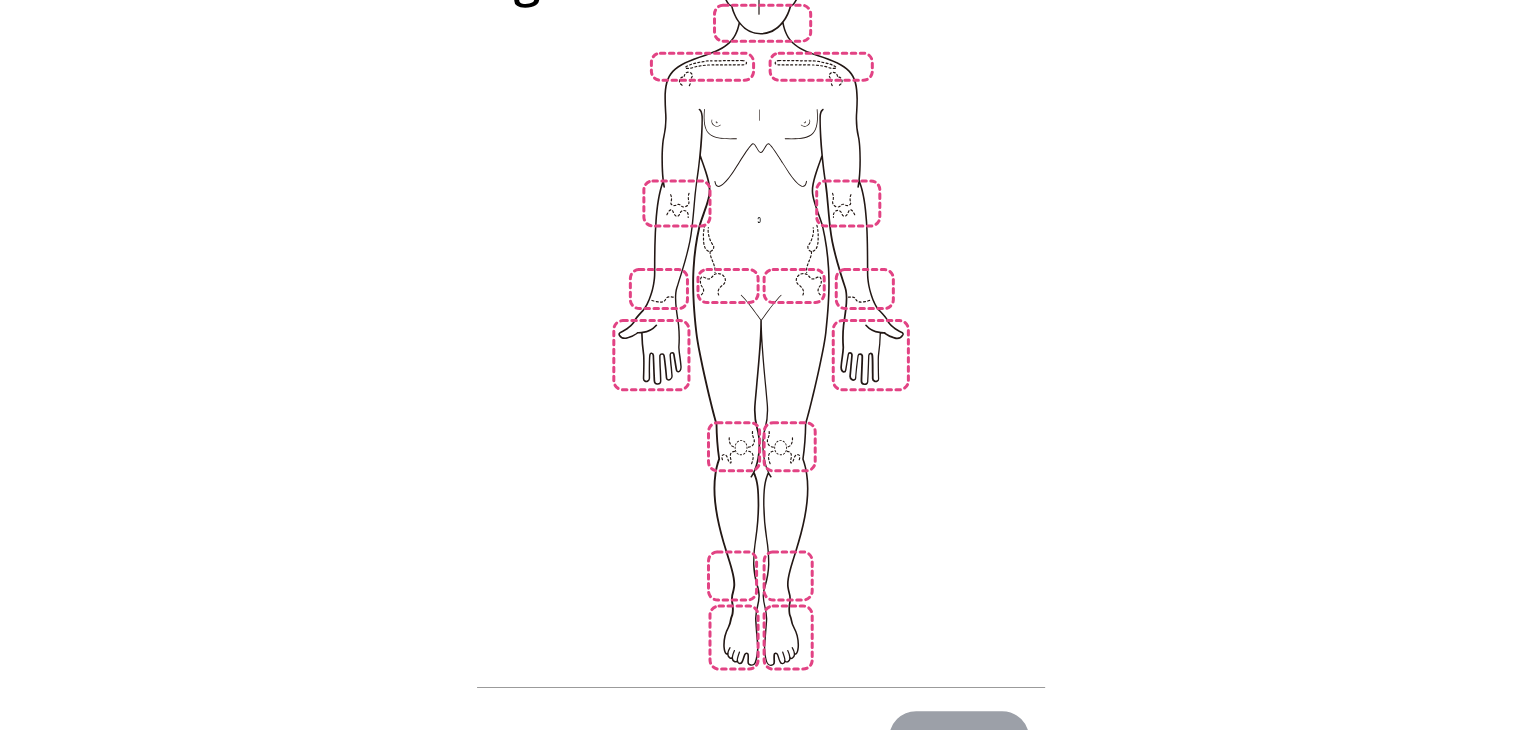 click at bounding box center [761, 302] 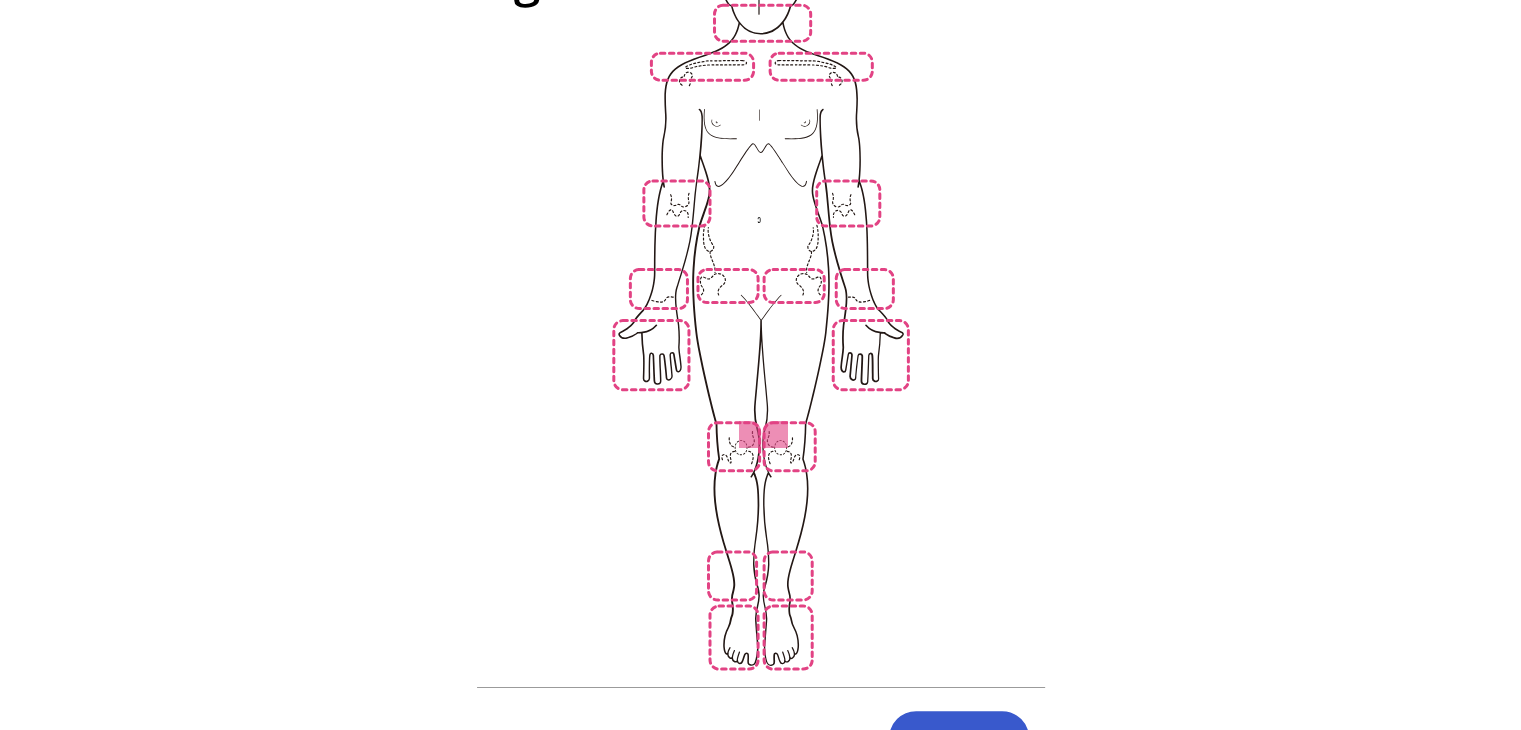 click on "Next" at bounding box center (959, 738) 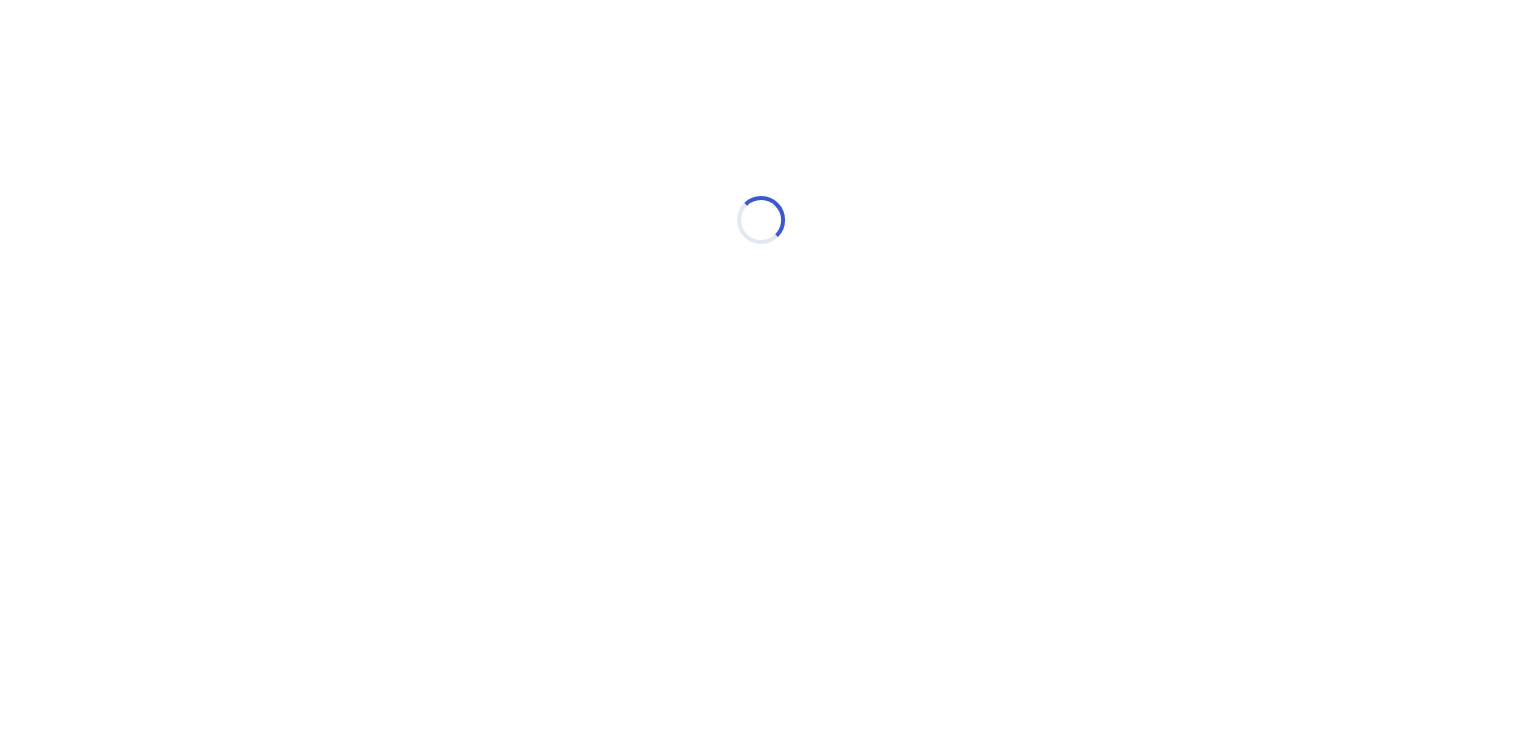 scroll, scrollTop: 0, scrollLeft: 0, axis: both 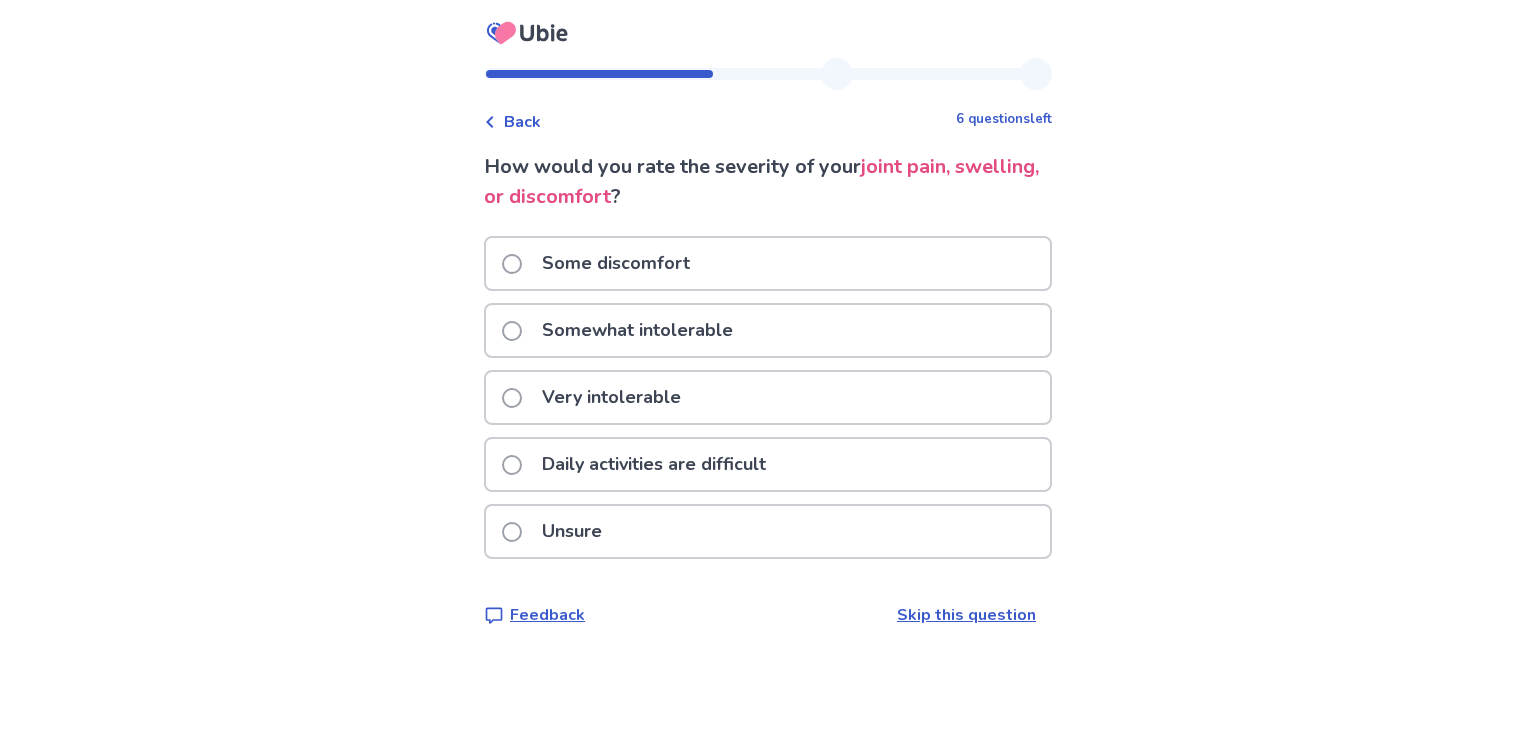 click at bounding box center (512, 264) 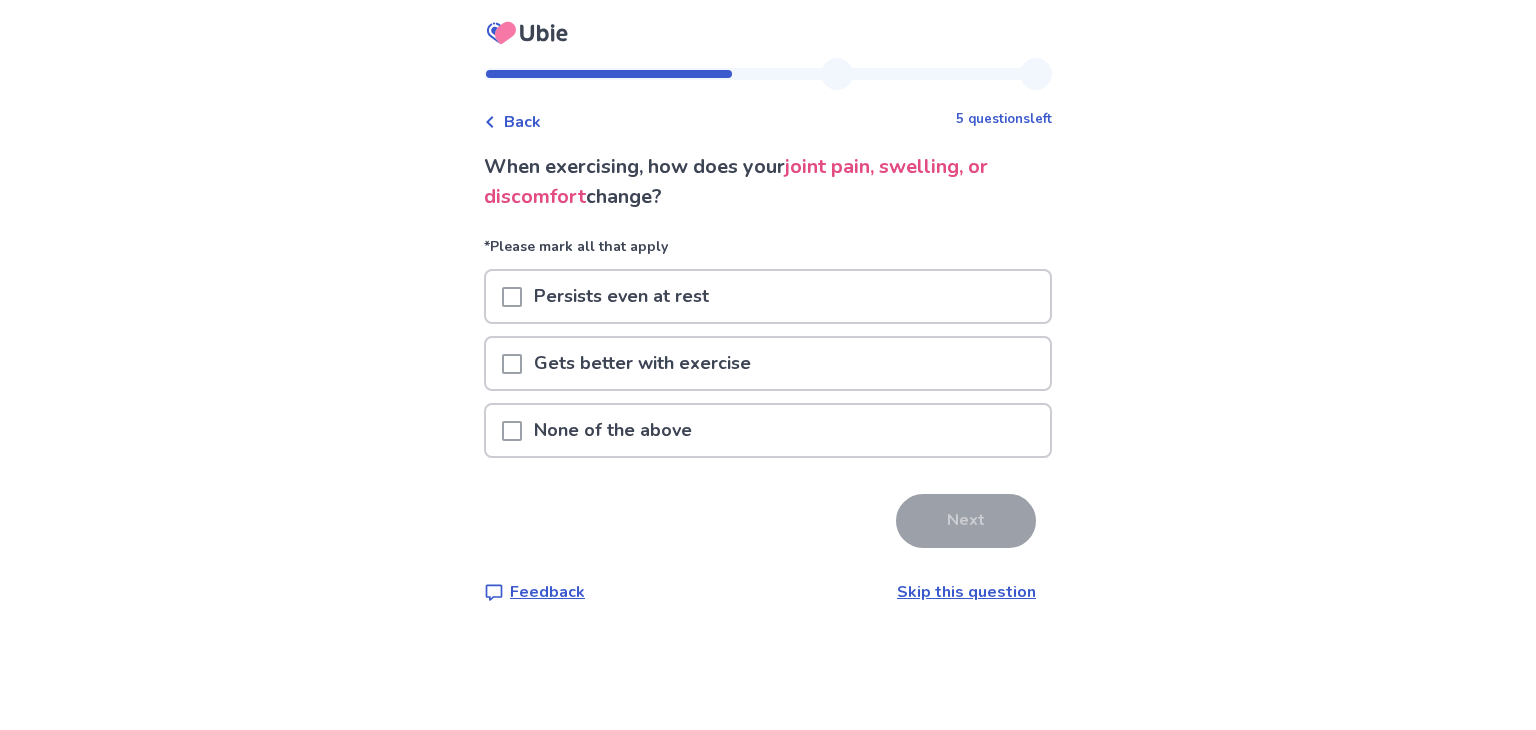 click at bounding box center (512, 297) 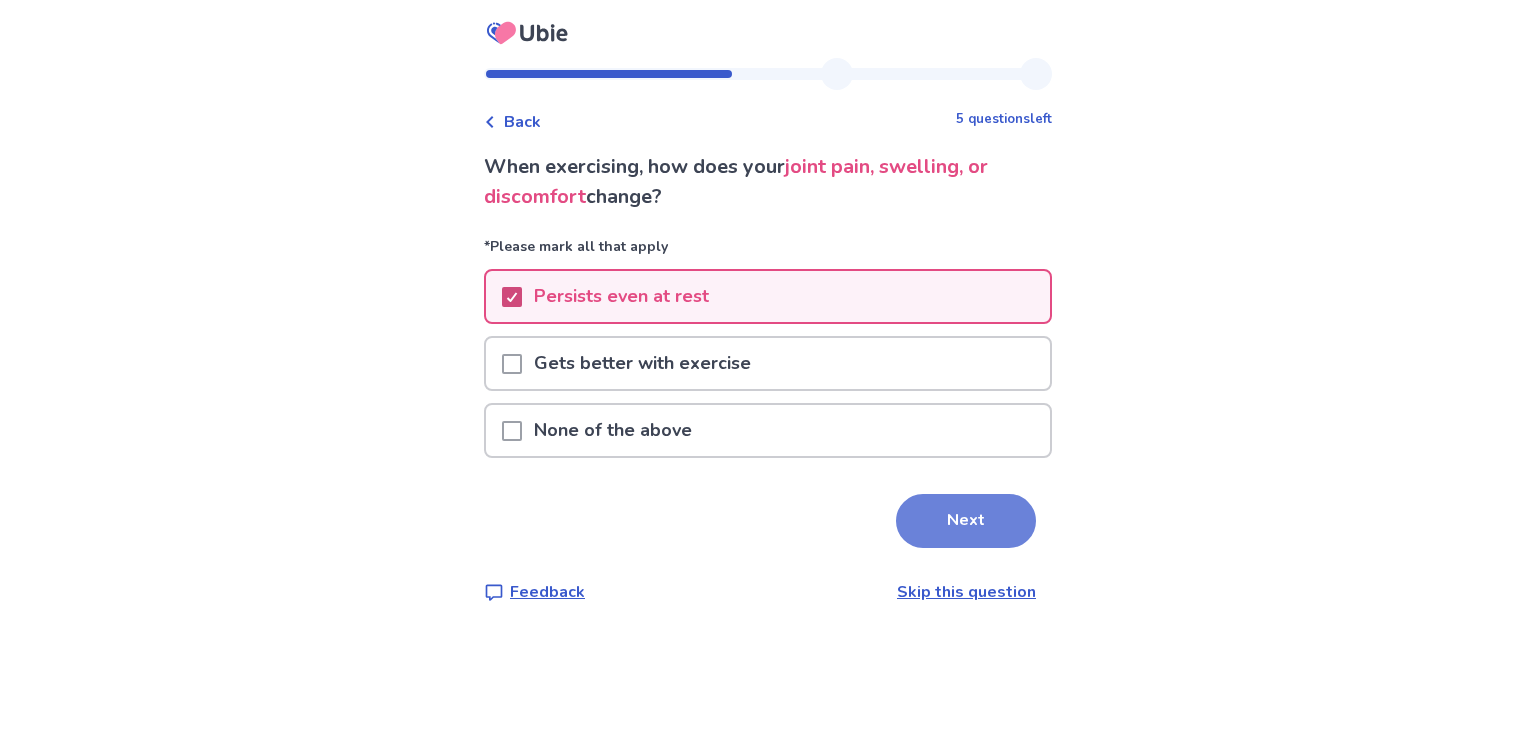 click on "Next" at bounding box center [966, 521] 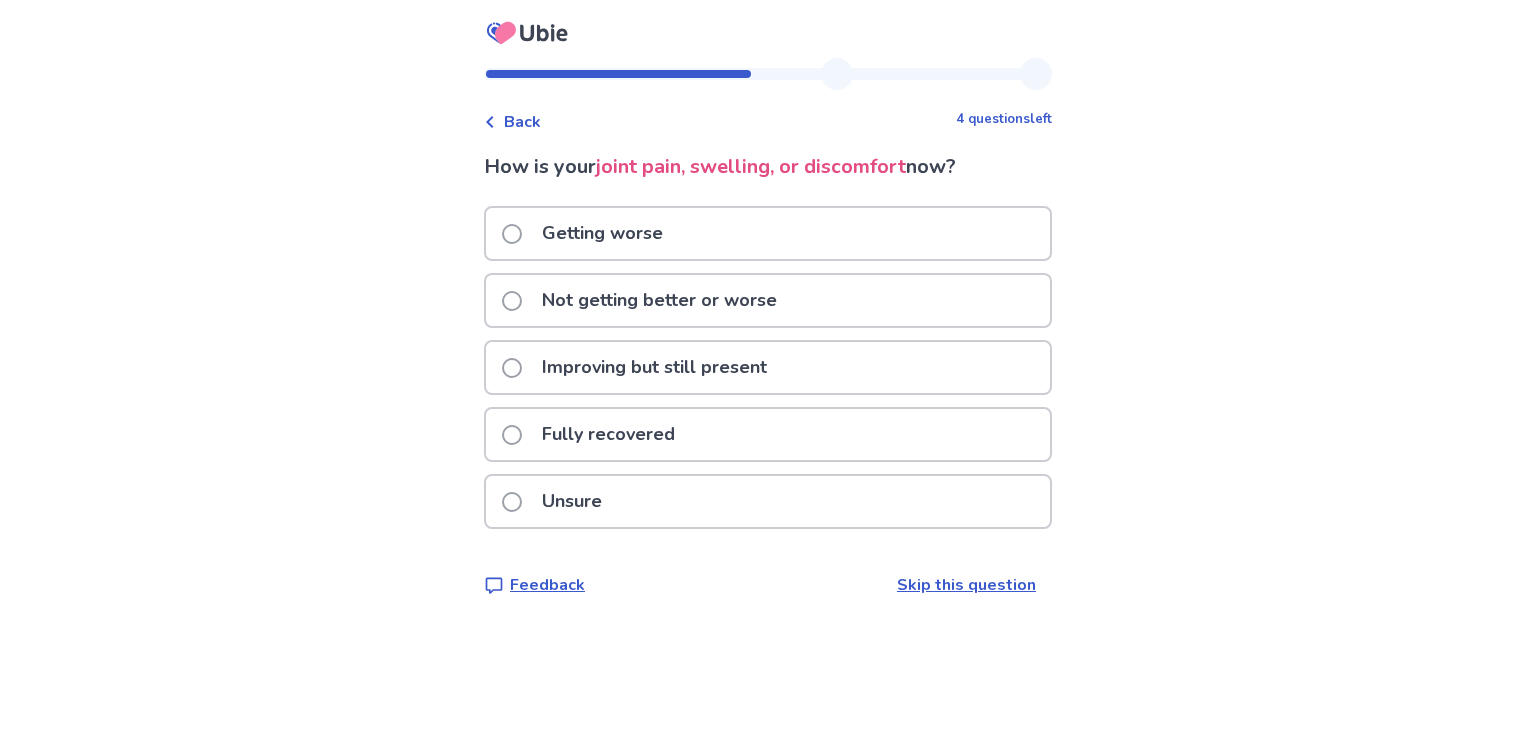 click at bounding box center (512, 301) 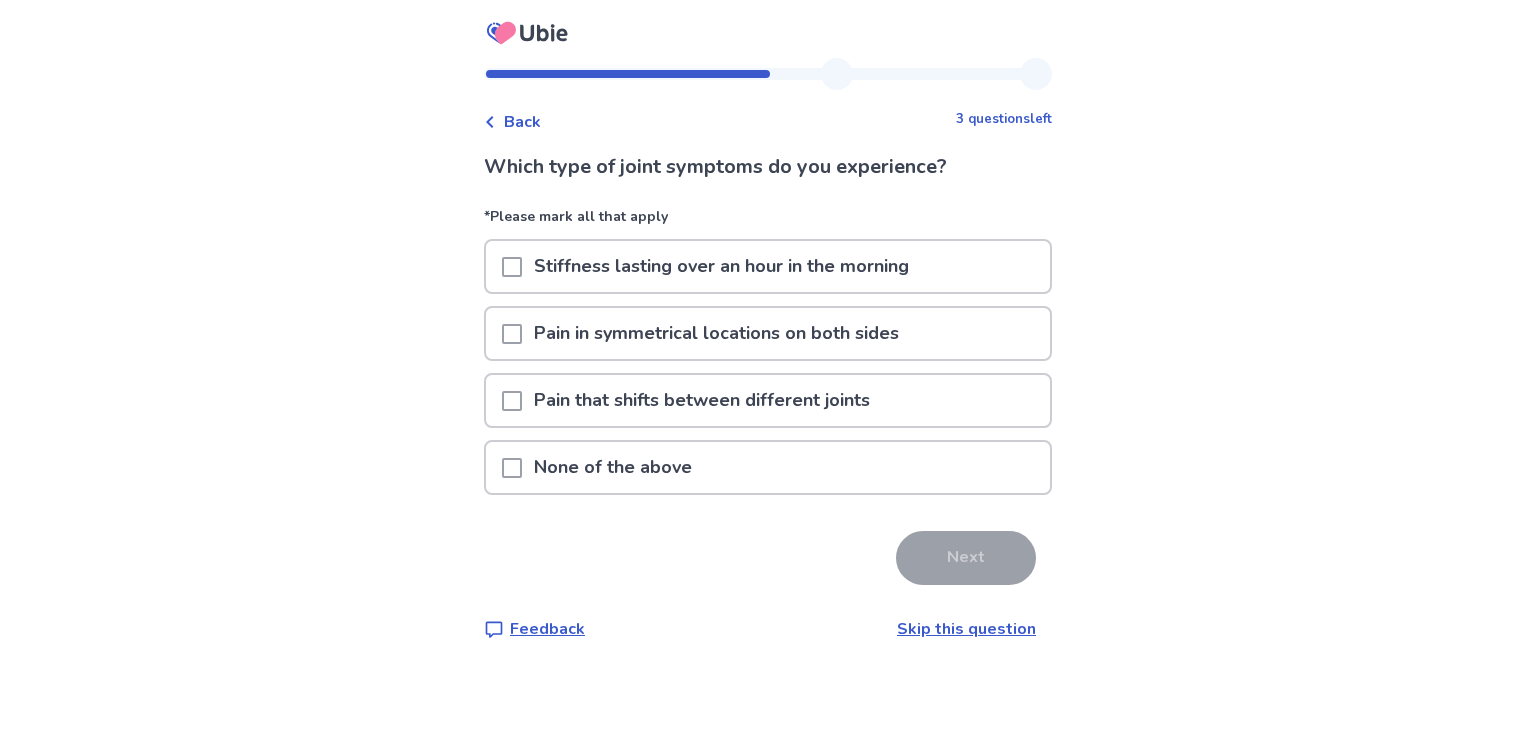 click at bounding box center [512, 267] 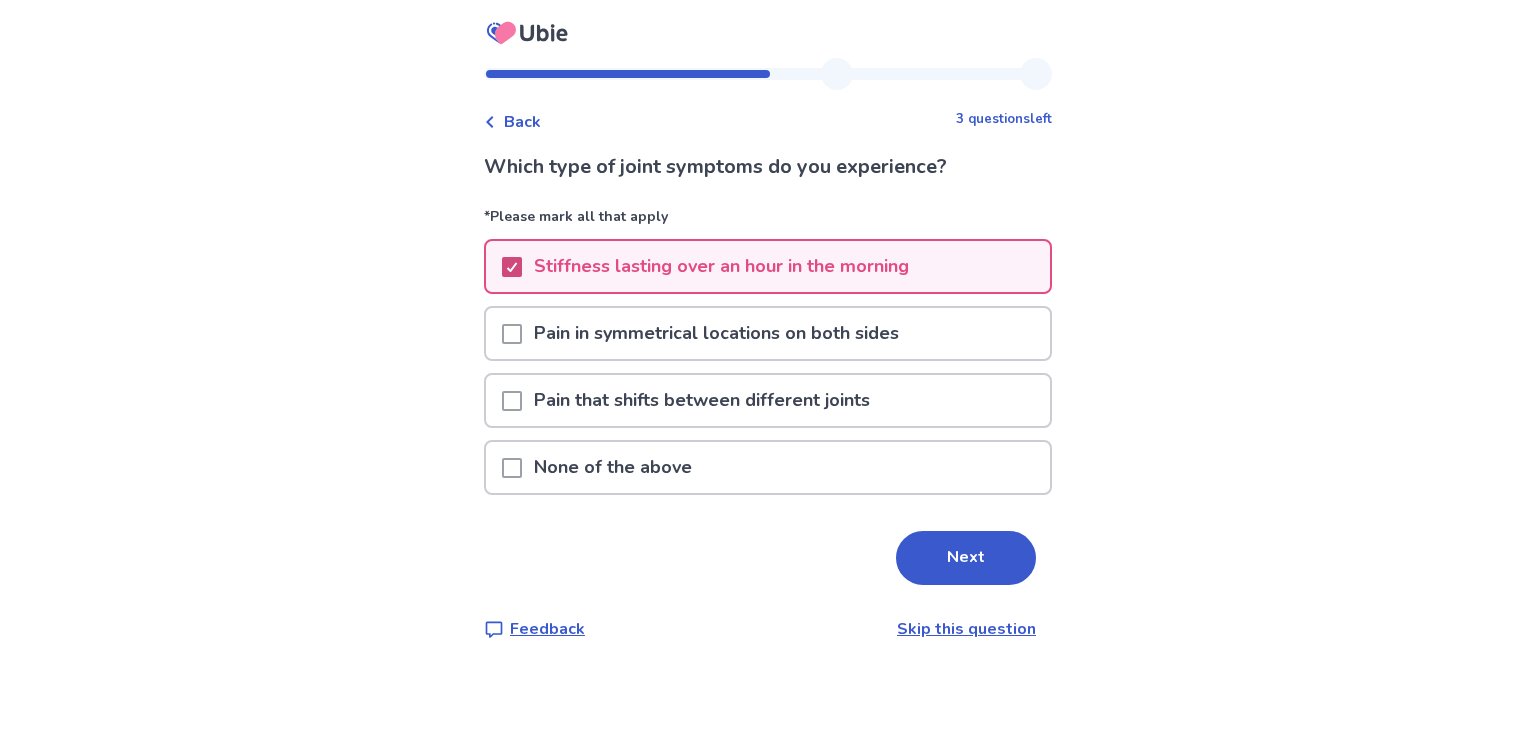 click at bounding box center (512, 401) 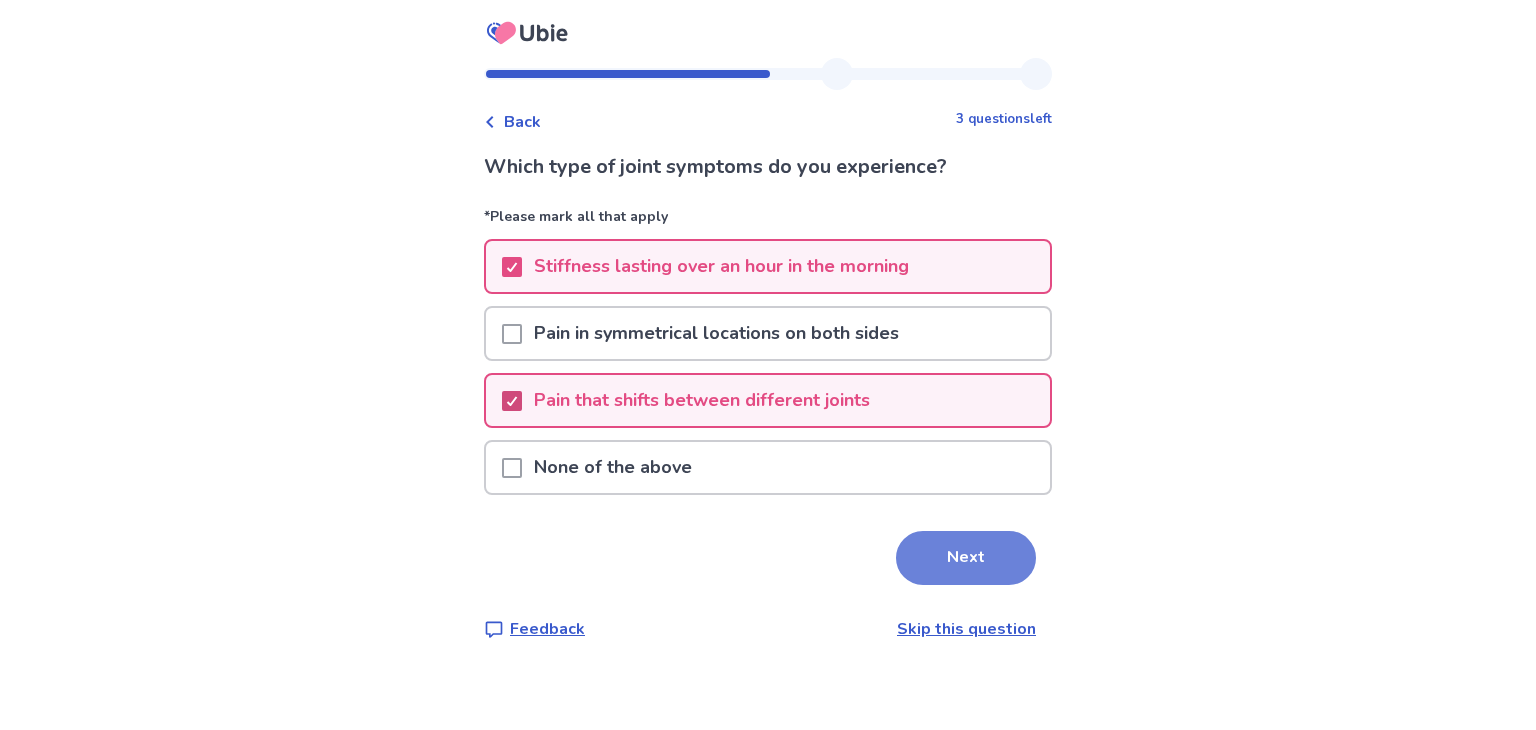 click on "Next" at bounding box center [966, 558] 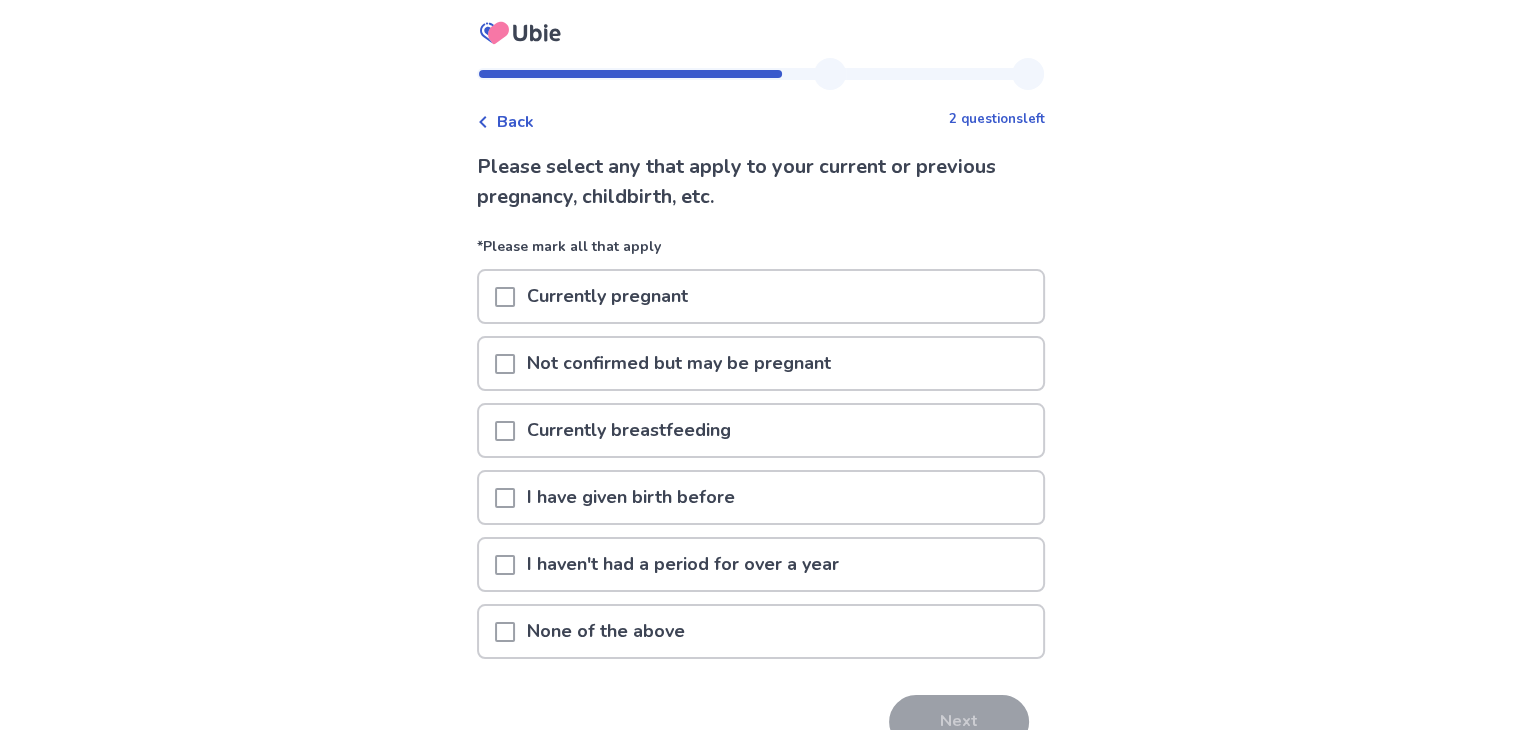 click at bounding box center (505, 497) 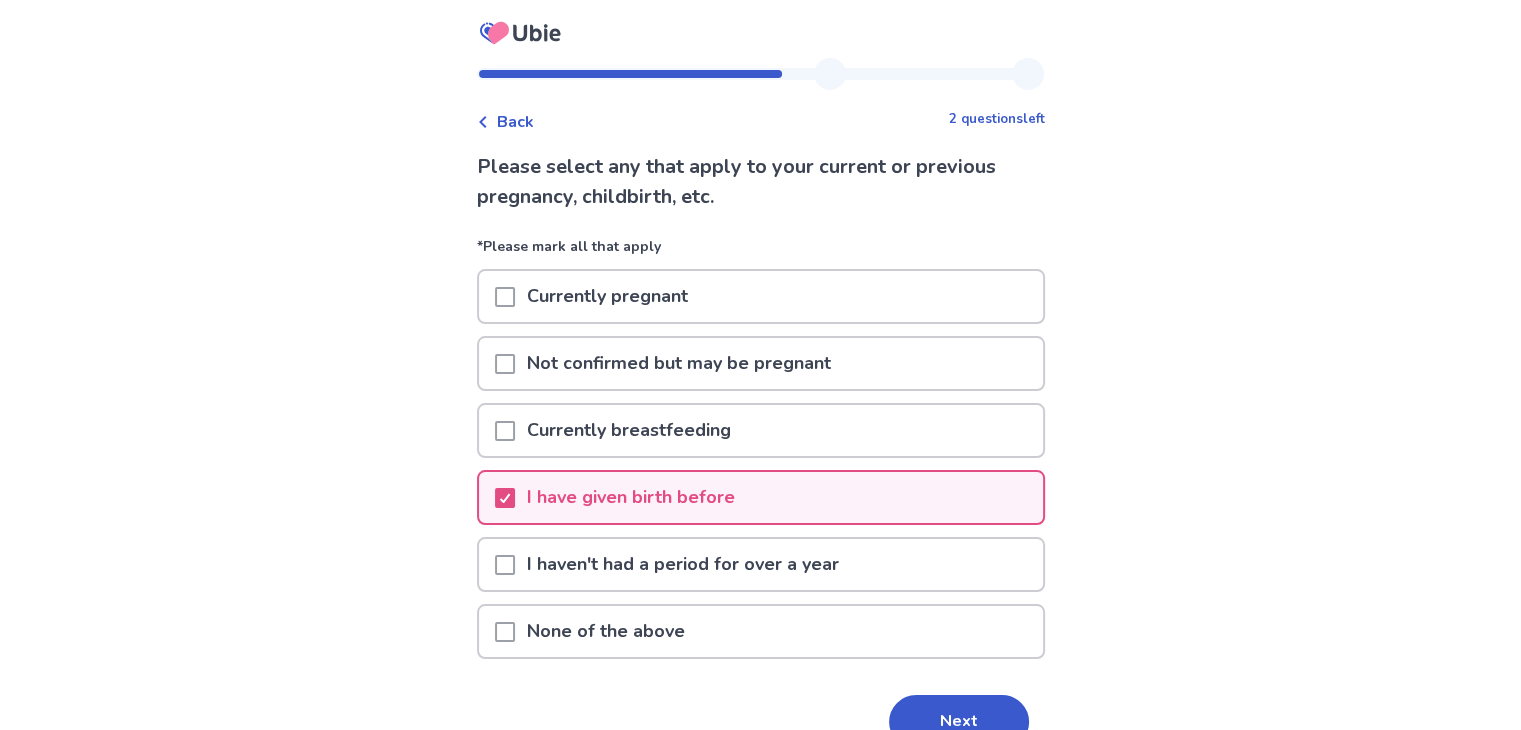 click at bounding box center [505, 565] 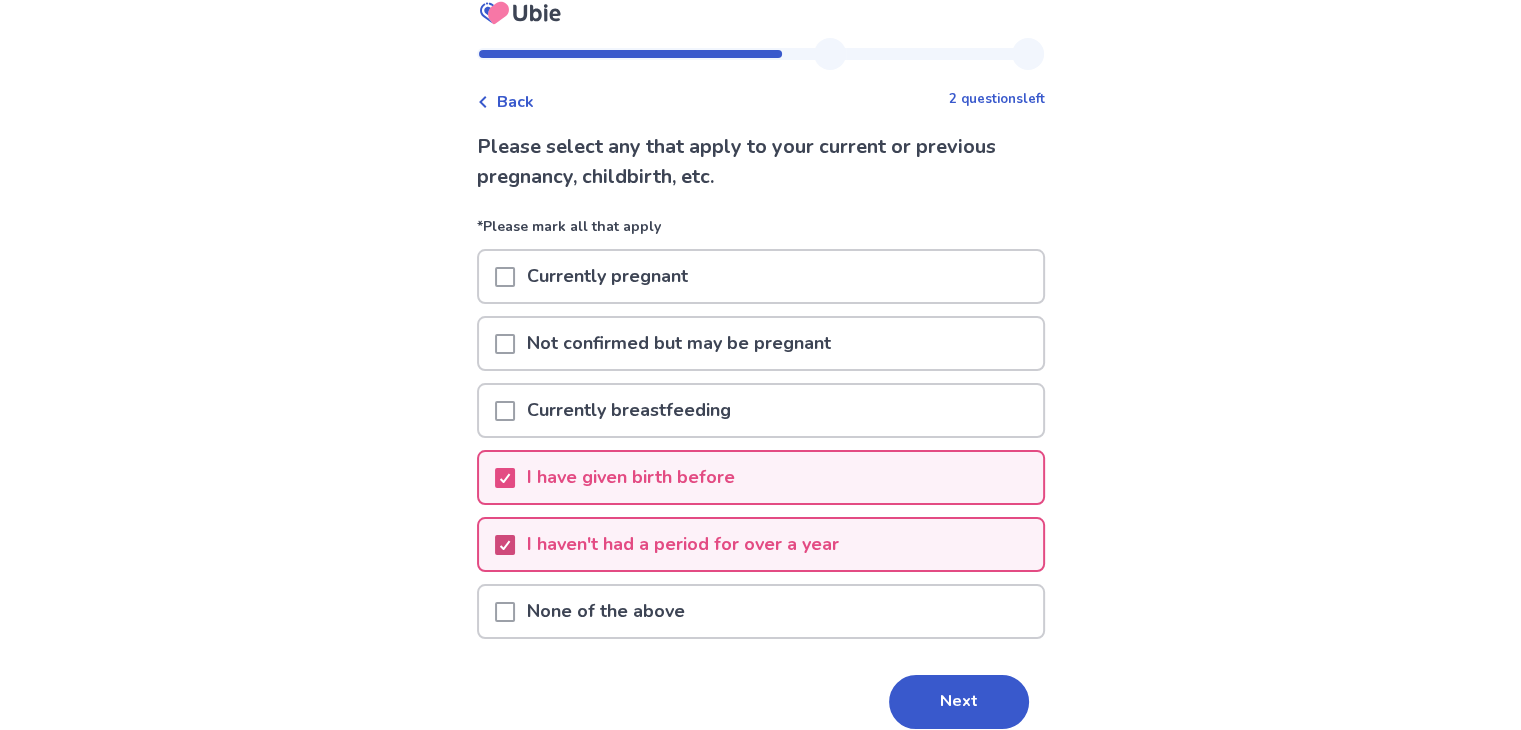 scroll, scrollTop: 102, scrollLeft: 0, axis: vertical 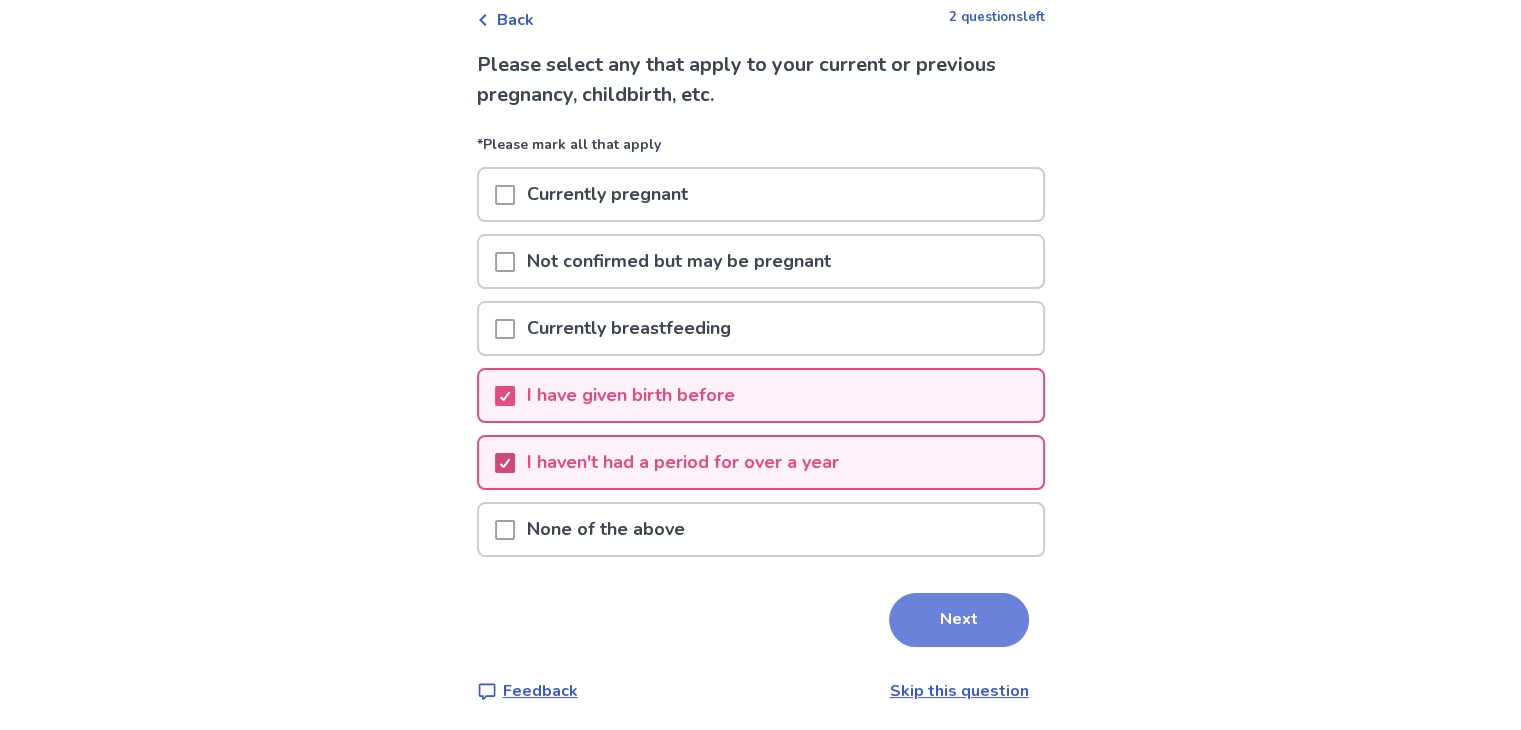 click on "Next" at bounding box center [959, 620] 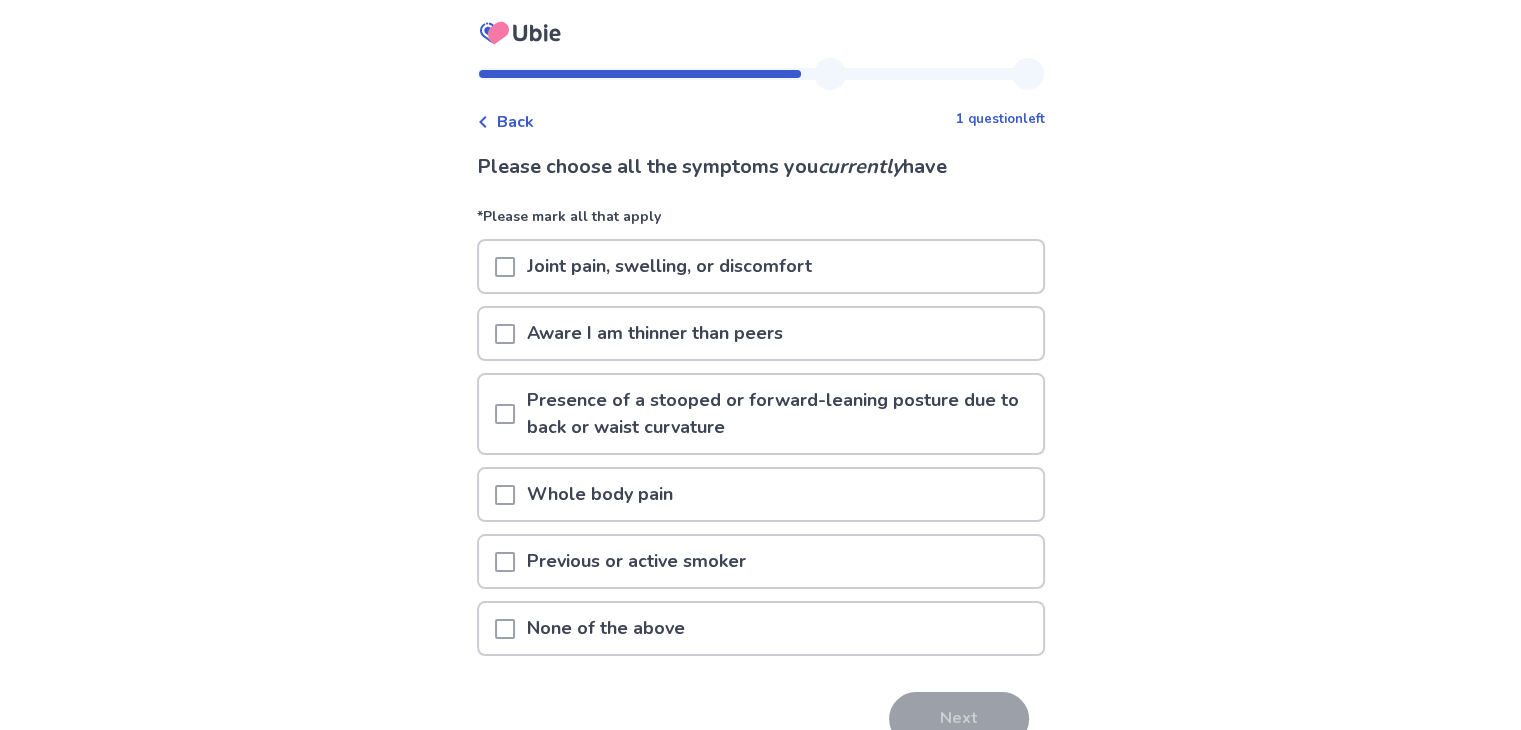 click at bounding box center (505, 267) 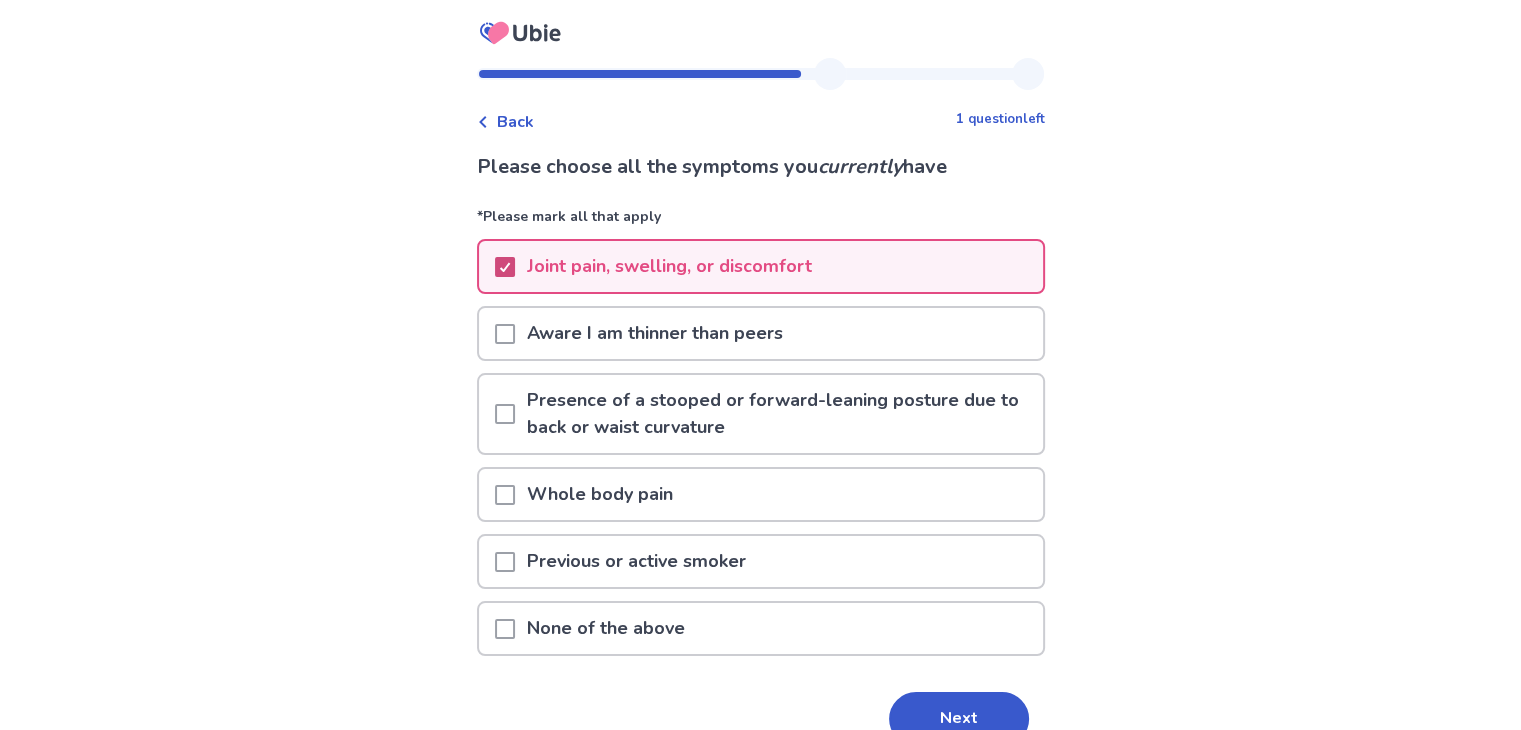 click at bounding box center [505, 414] 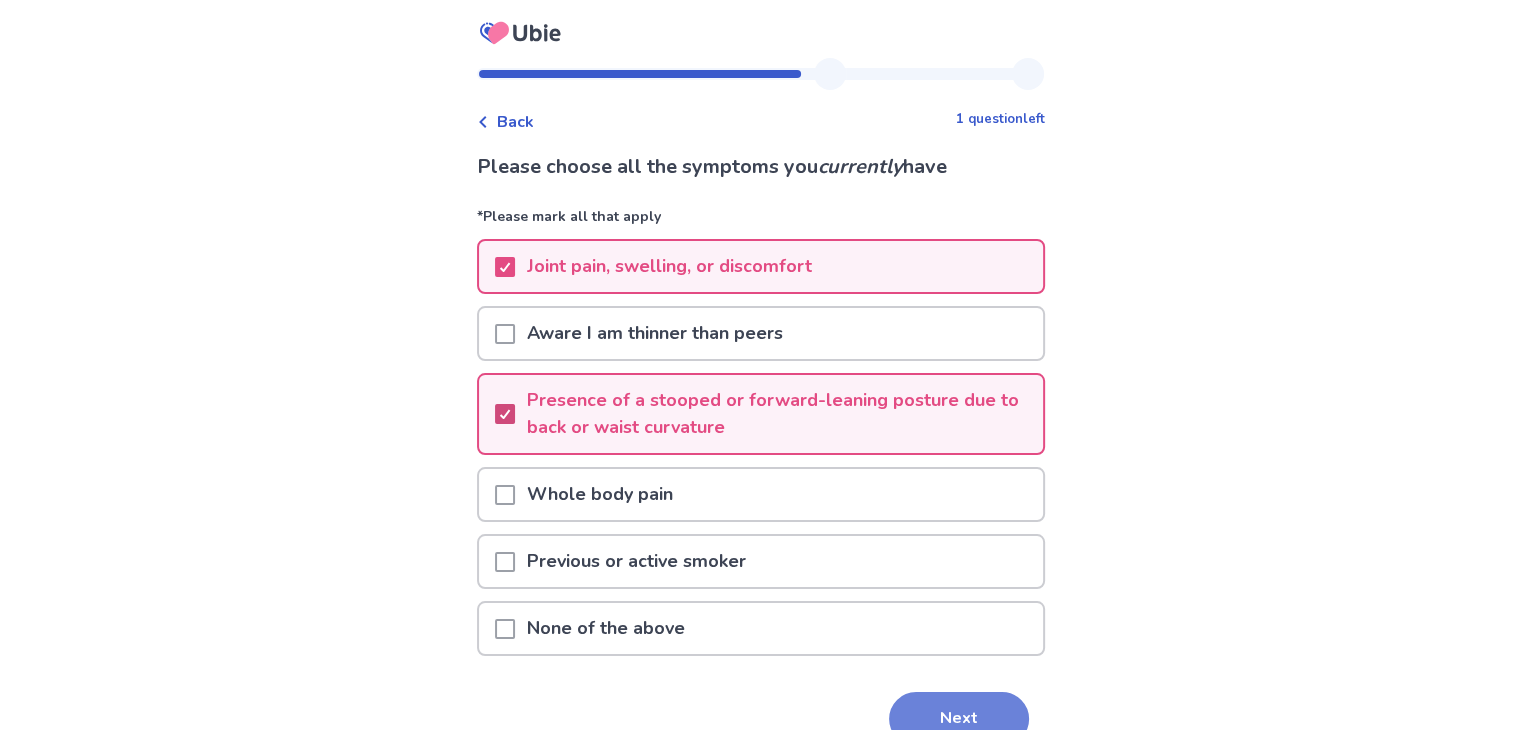 click on "Next" at bounding box center [959, 719] 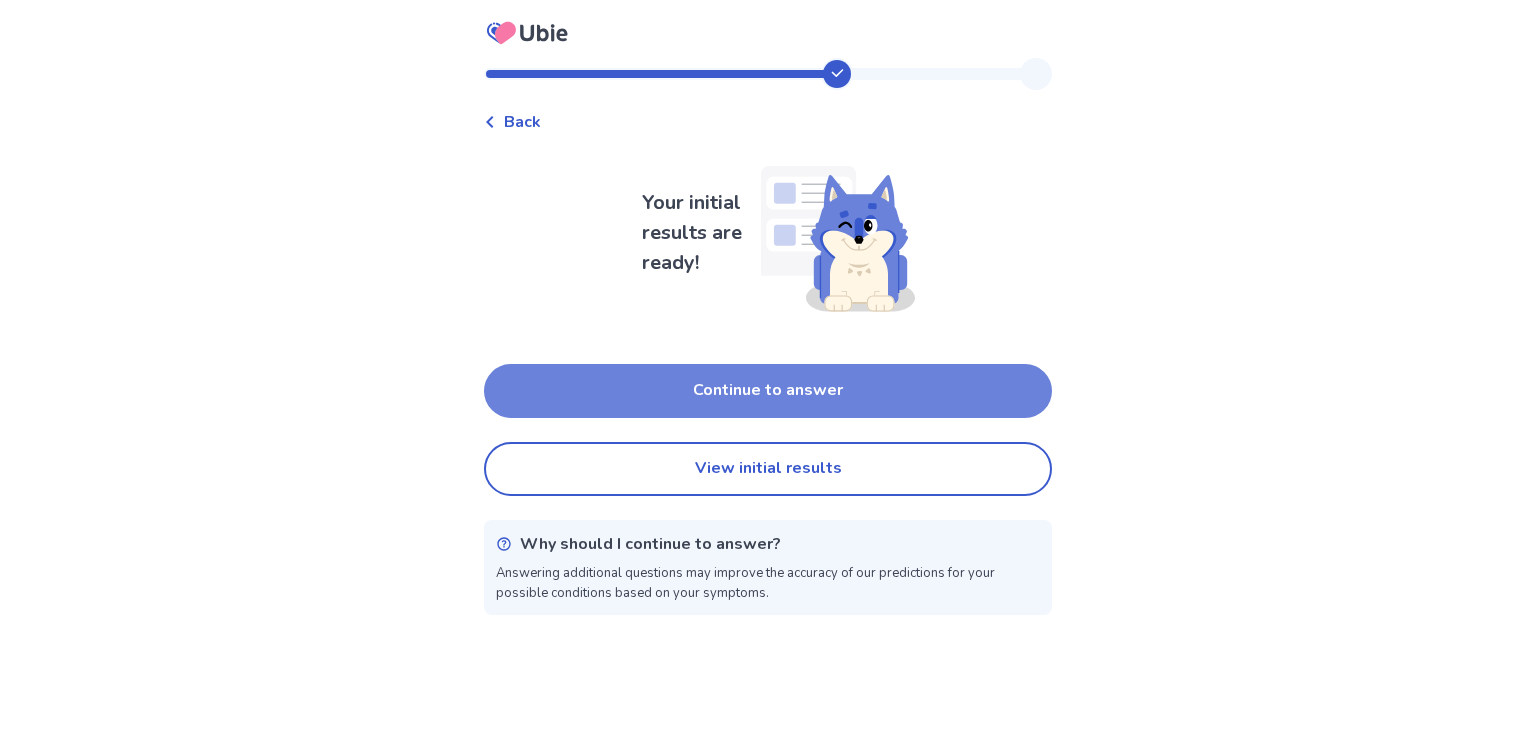 click on "Continue to answer" at bounding box center (768, 391) 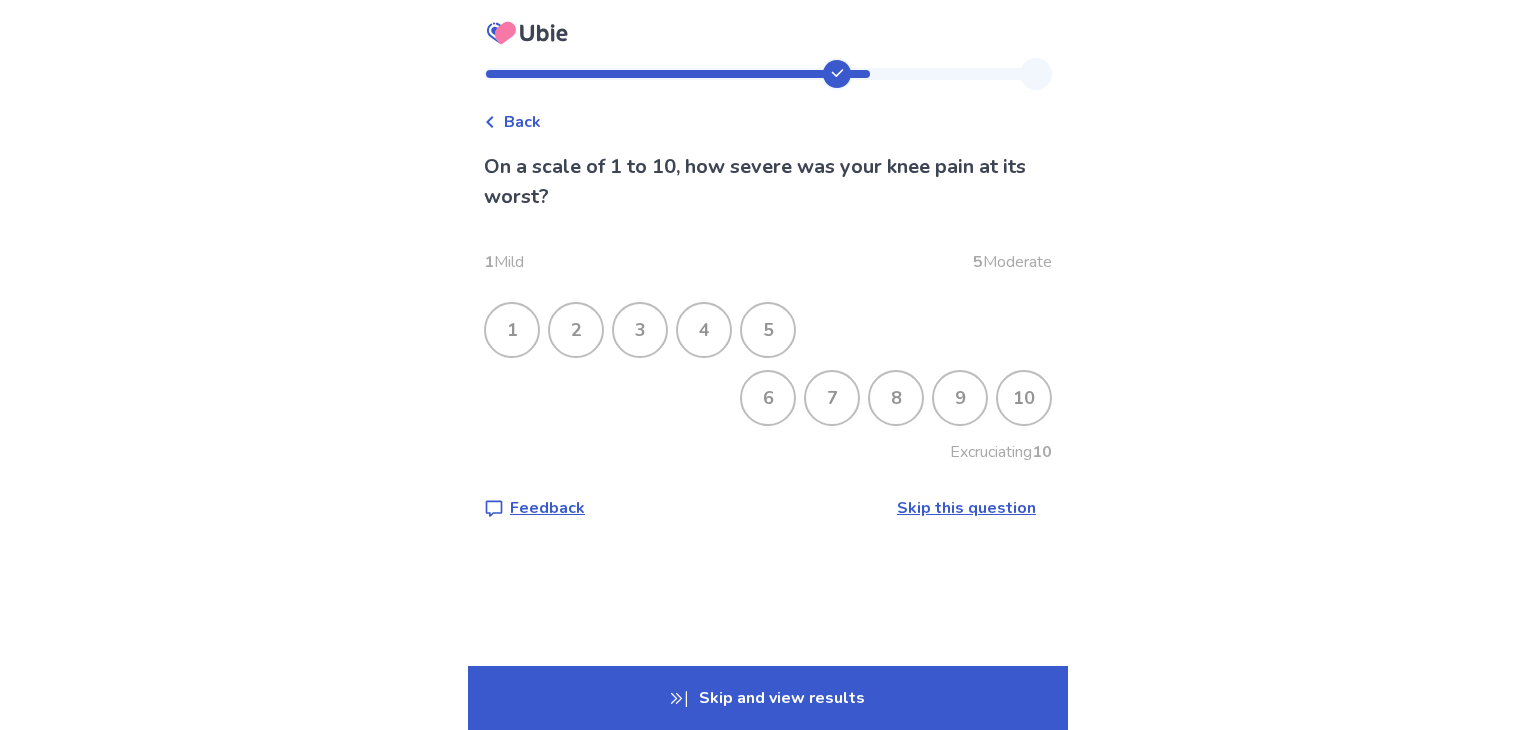 click on "5" at bounding box center [768, 330] 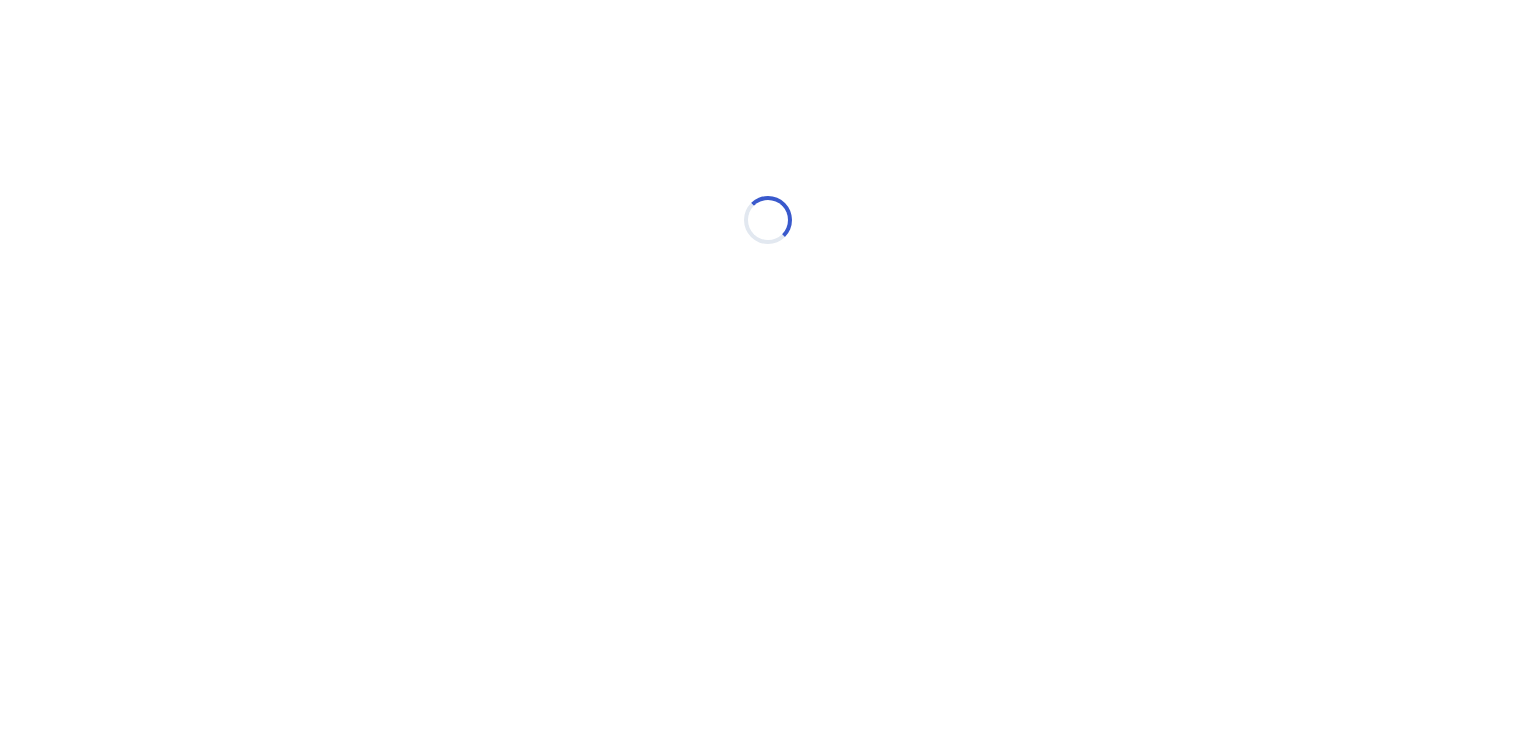 select on "*" 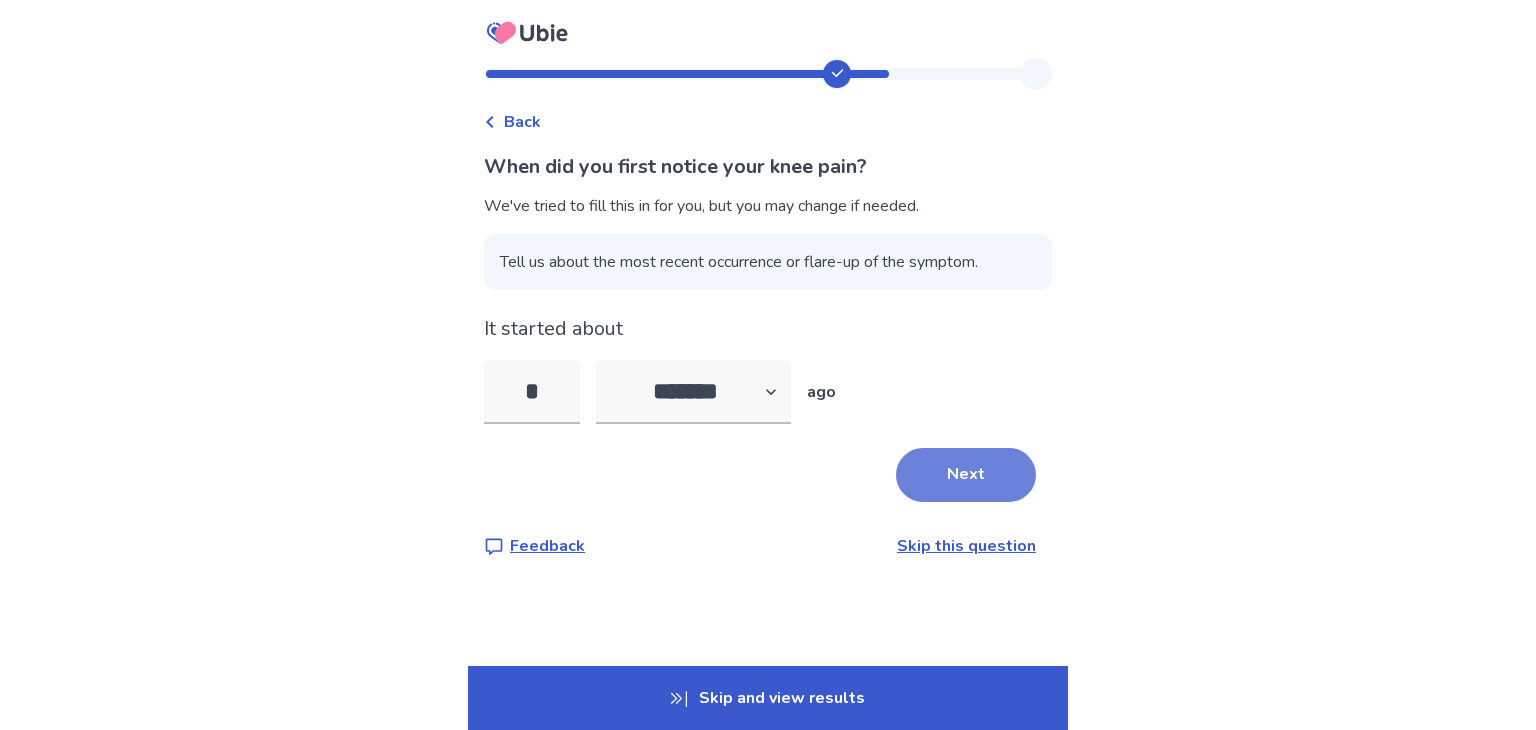 click on "Next" at bounding box center (966, 475) 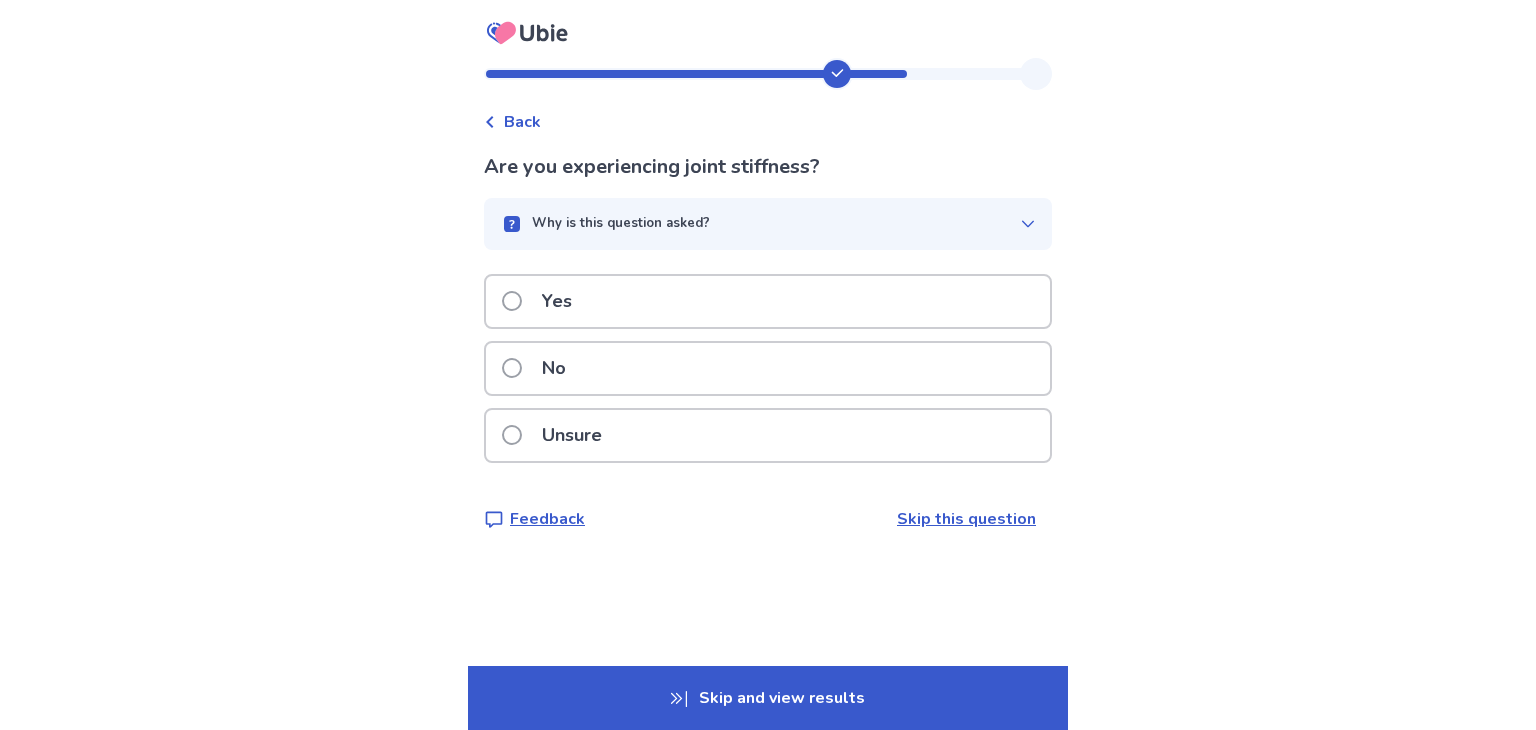 click at bounding box center [512, 301] 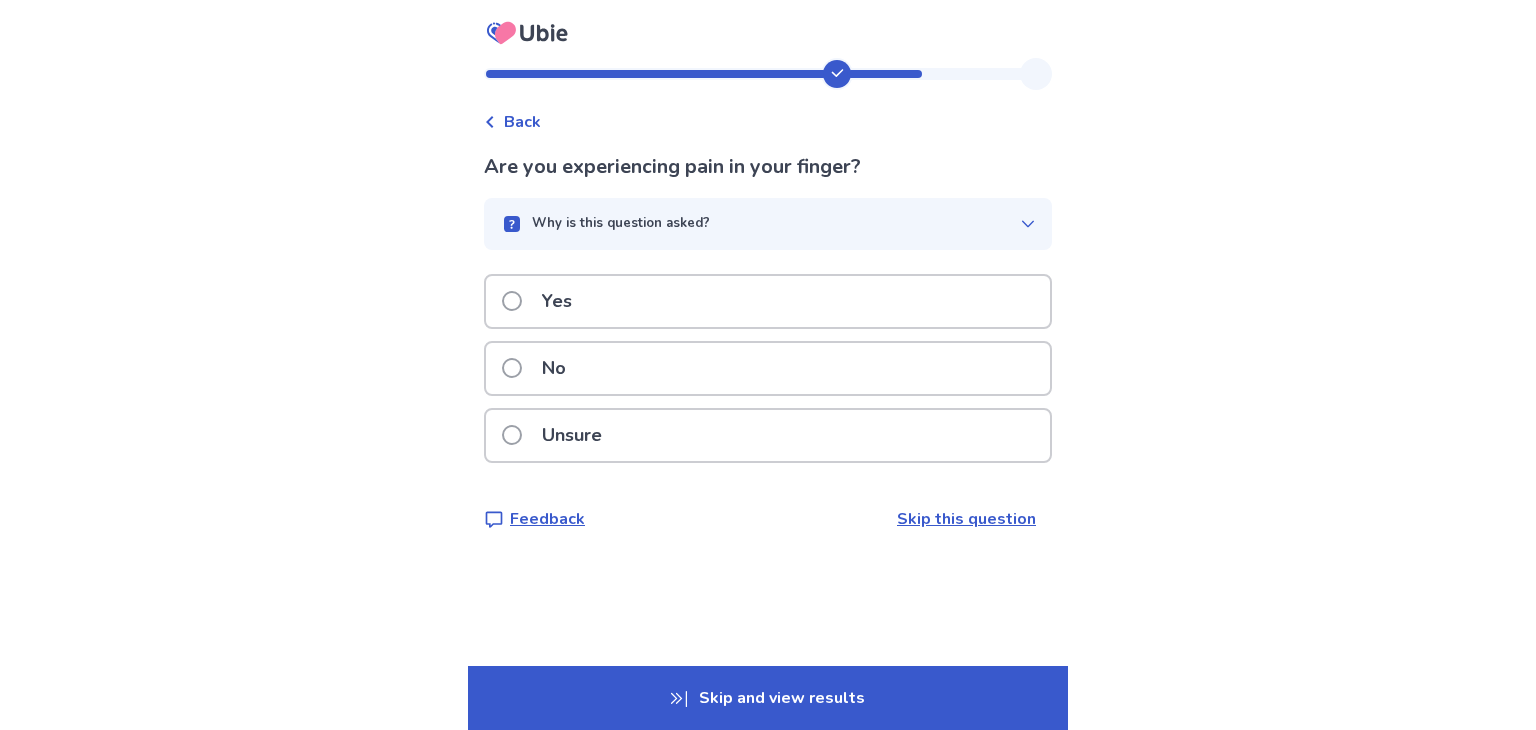 click at bounding box center [512, 368] 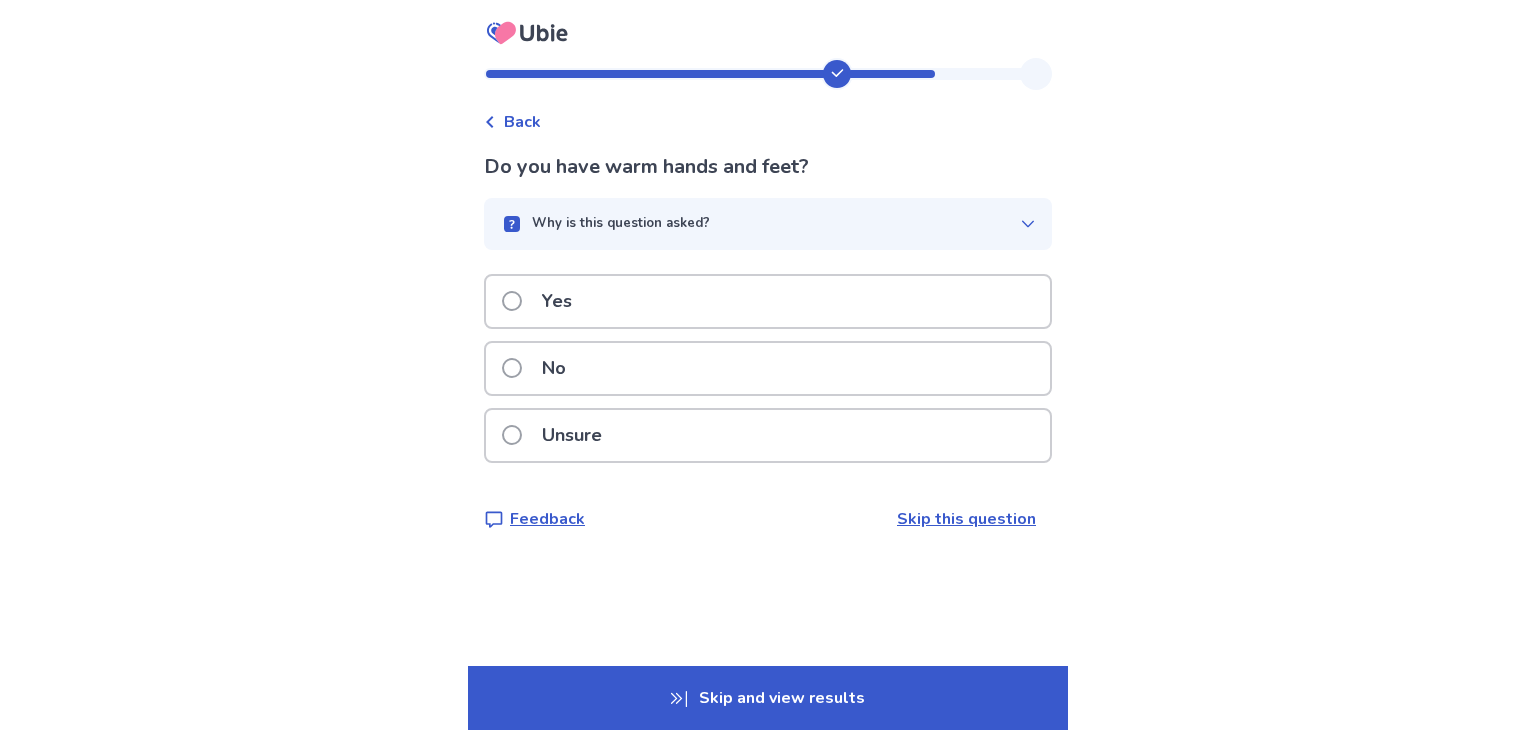 click at bounding box center (512, 301) 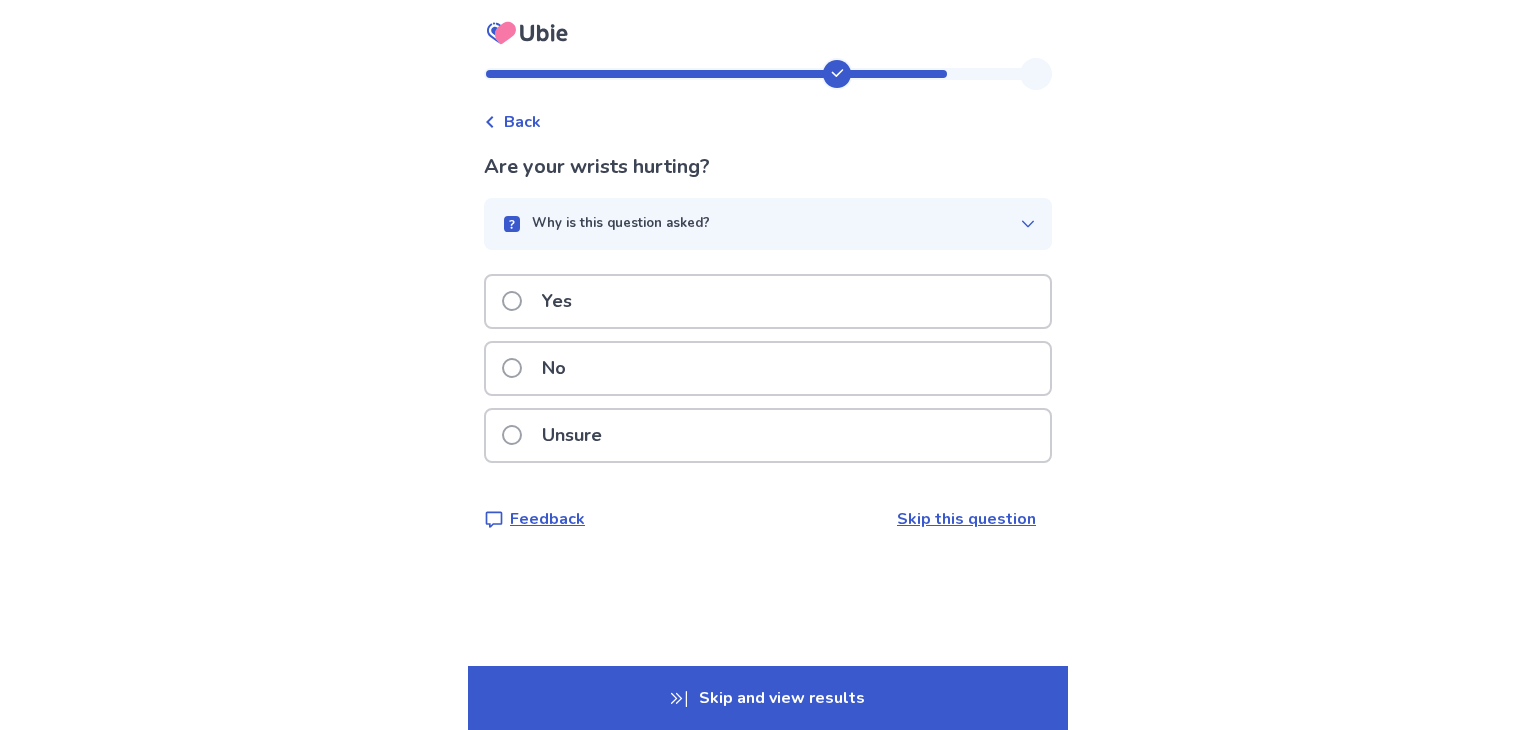 click at bounding box center [512, 368] 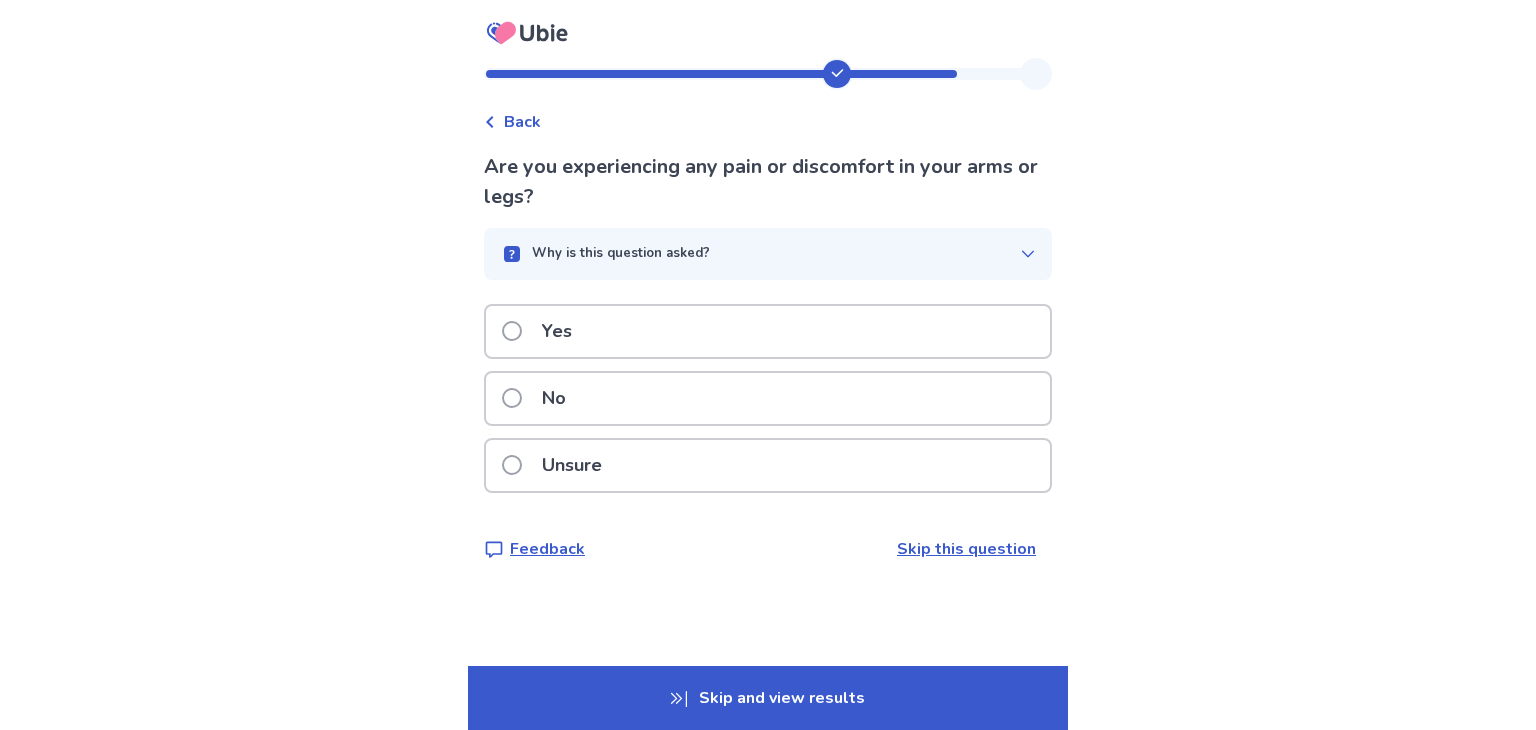 click at bounding box center (512, 398) 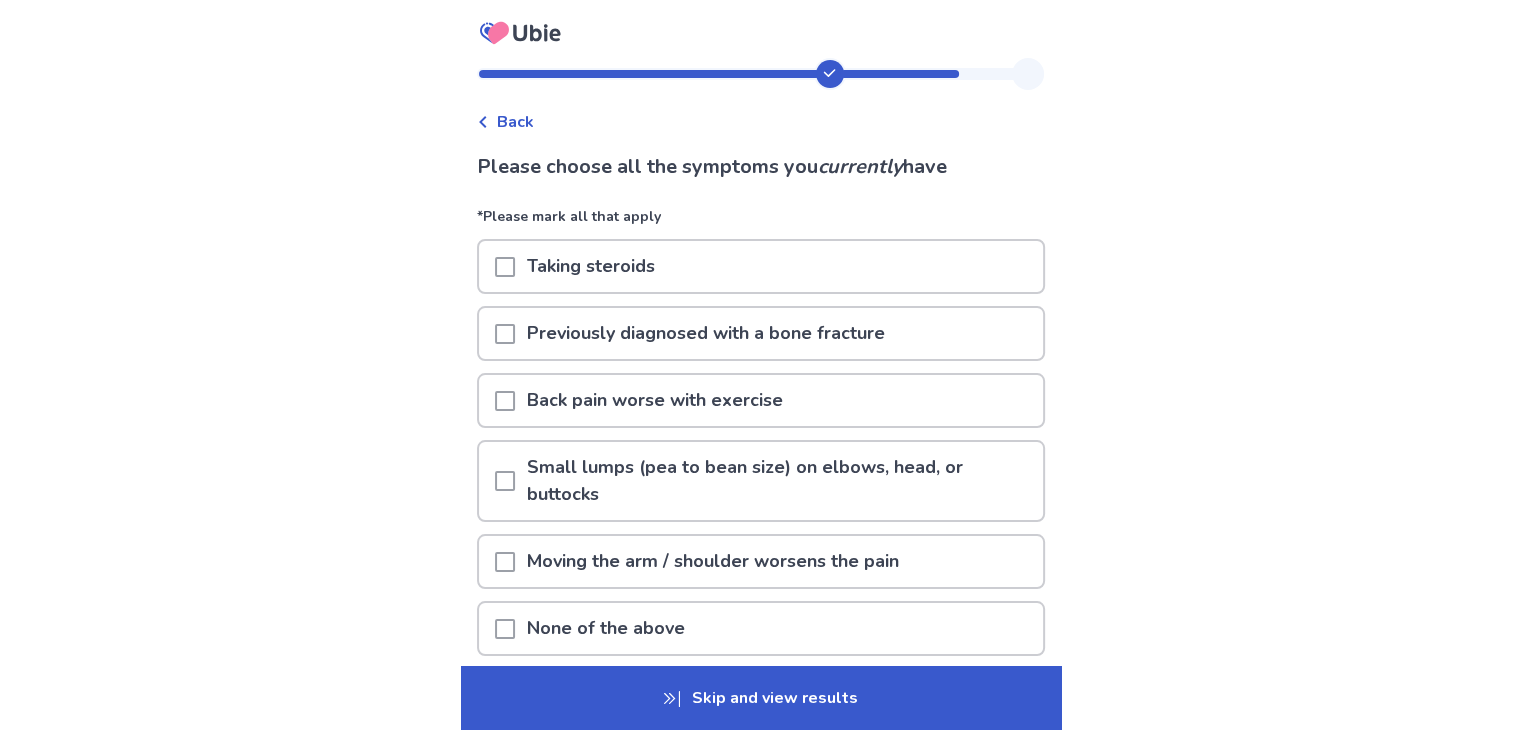 click at bounding box center [505, 334] 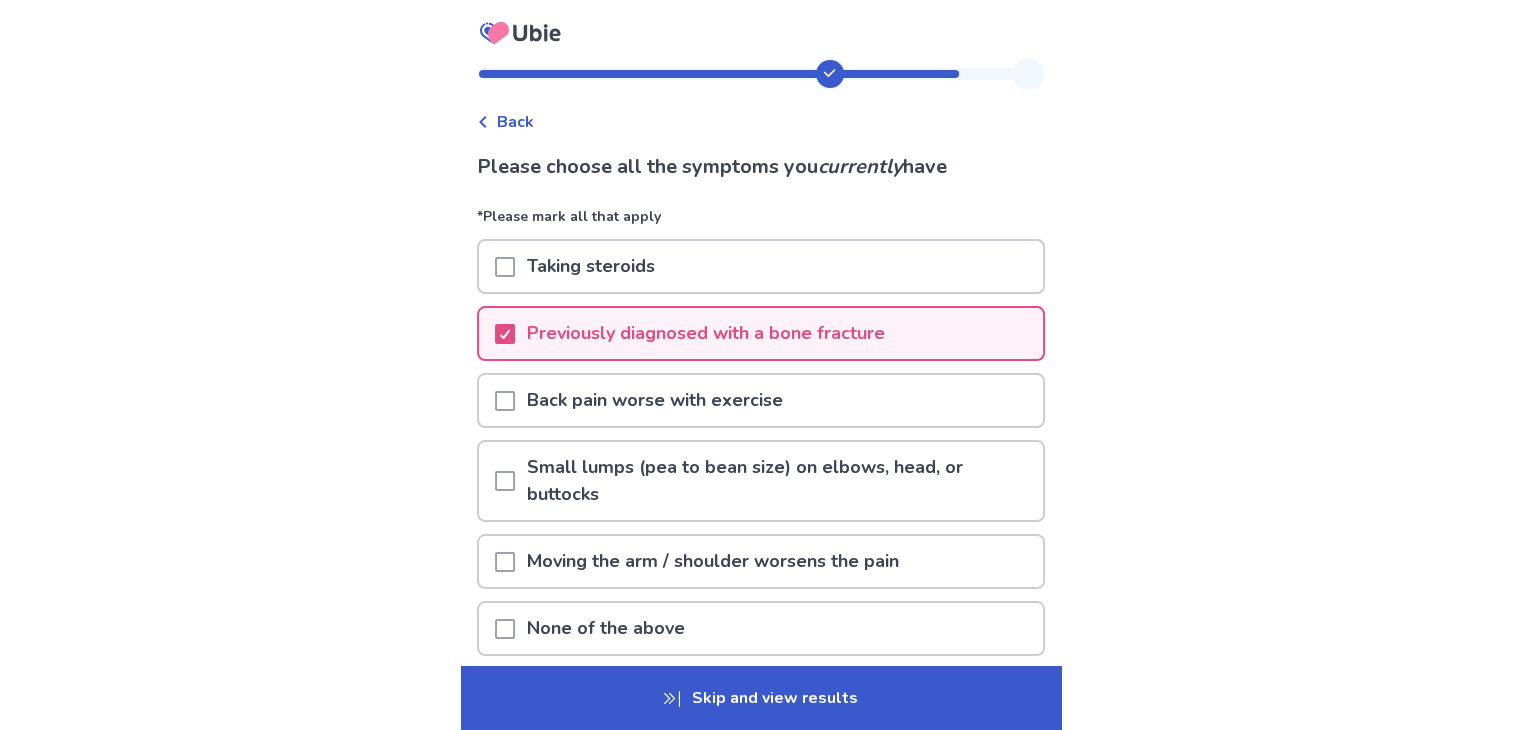 click on "Skip and view results" at bounding box center [761, 698] 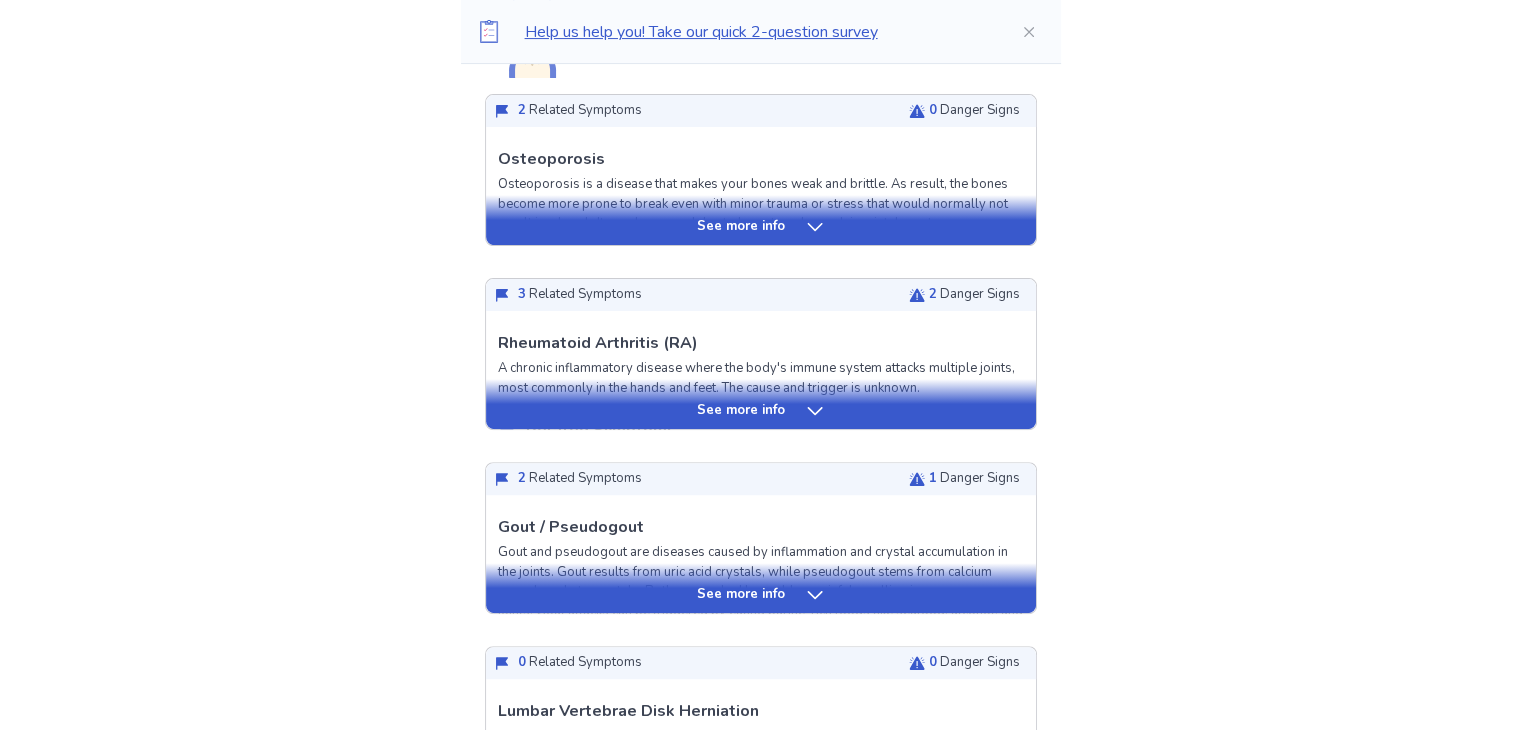 scroll, scrollTop: 540, scrollLeft: 0, axis: vertical 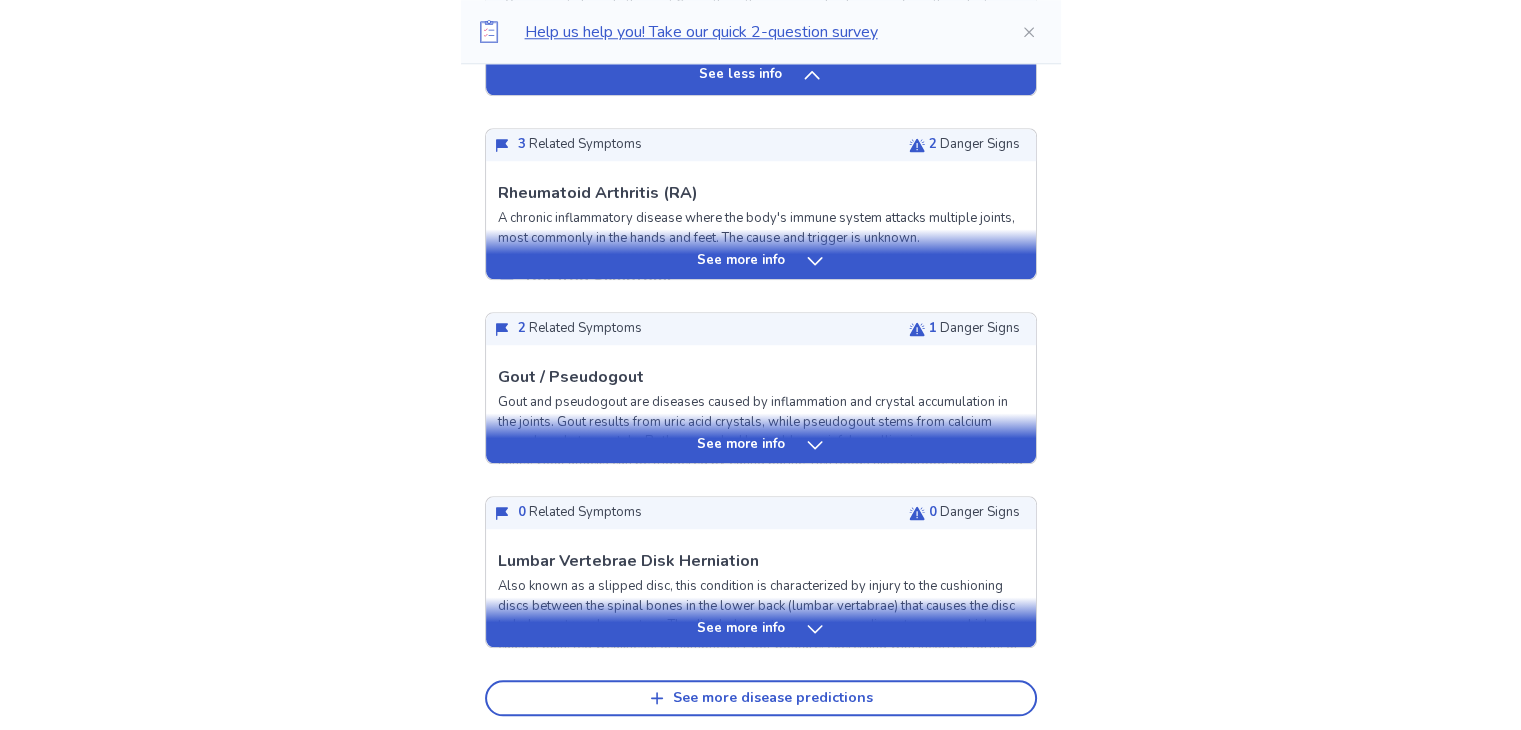 click on "See more info" at bounding box center [761, 254] 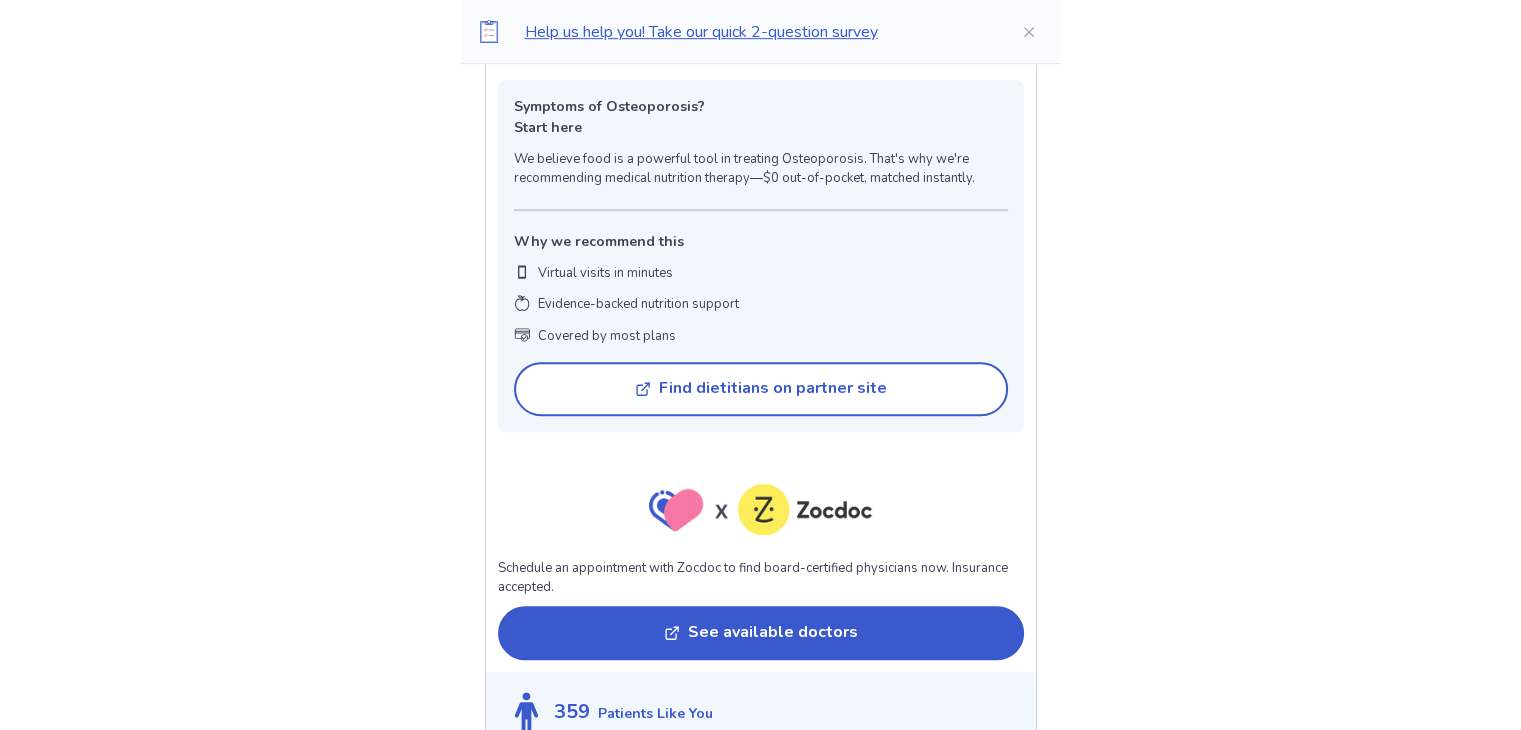 scroll, scrollTop: 1235, scrollLeft: 0, axis: vertical 